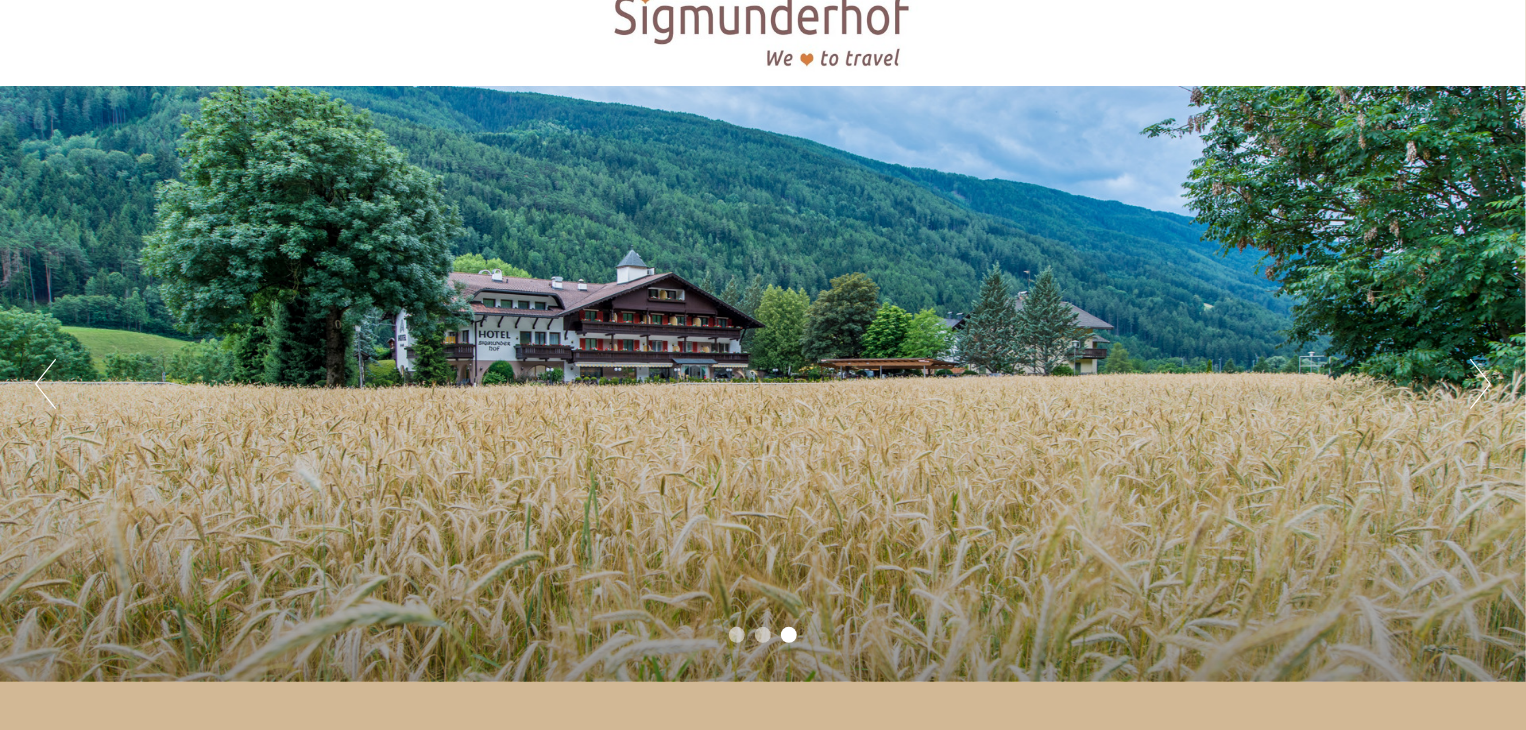 scroll, scrollTop: 100, scrollLeft: 0, axis: vertical 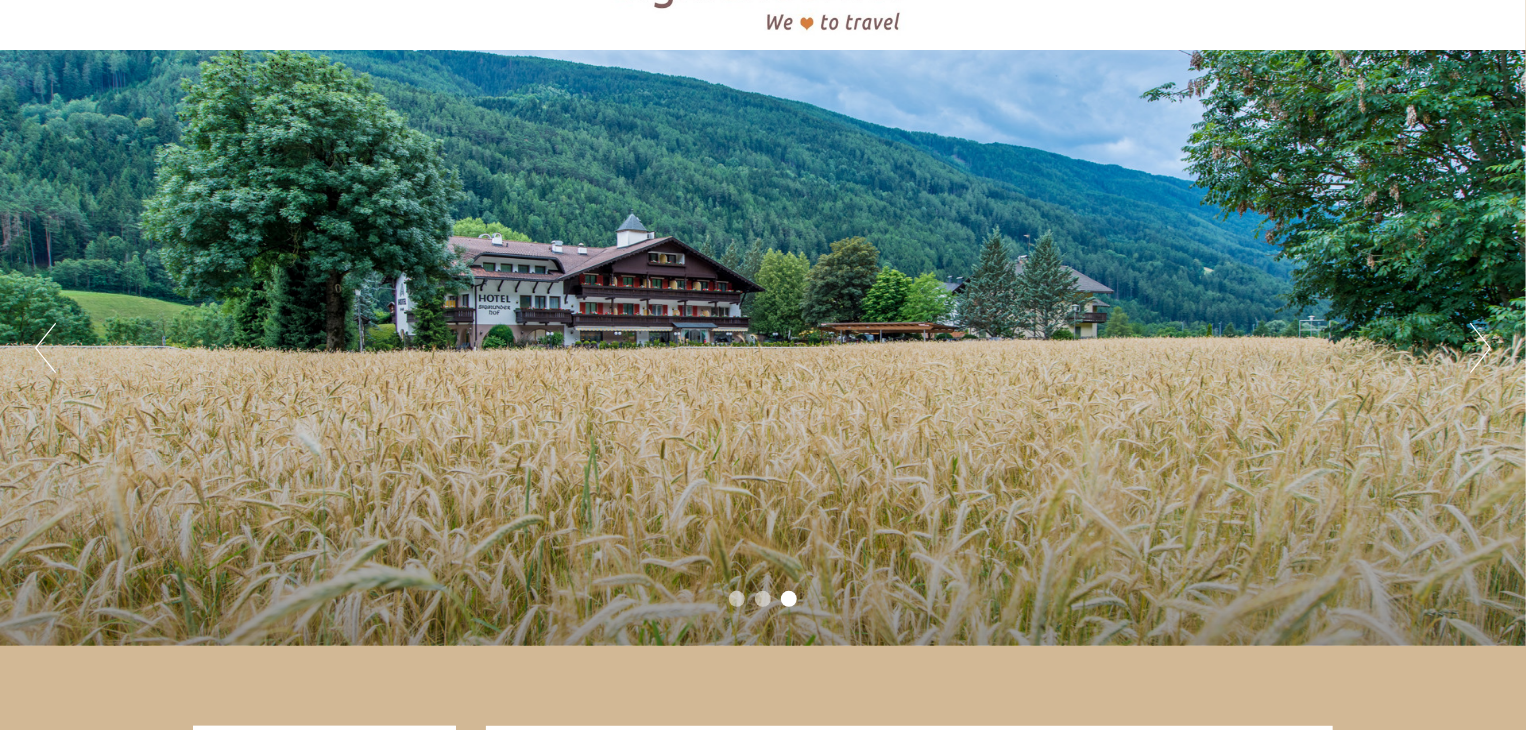 click on "1" at bounding box center (737, 599) 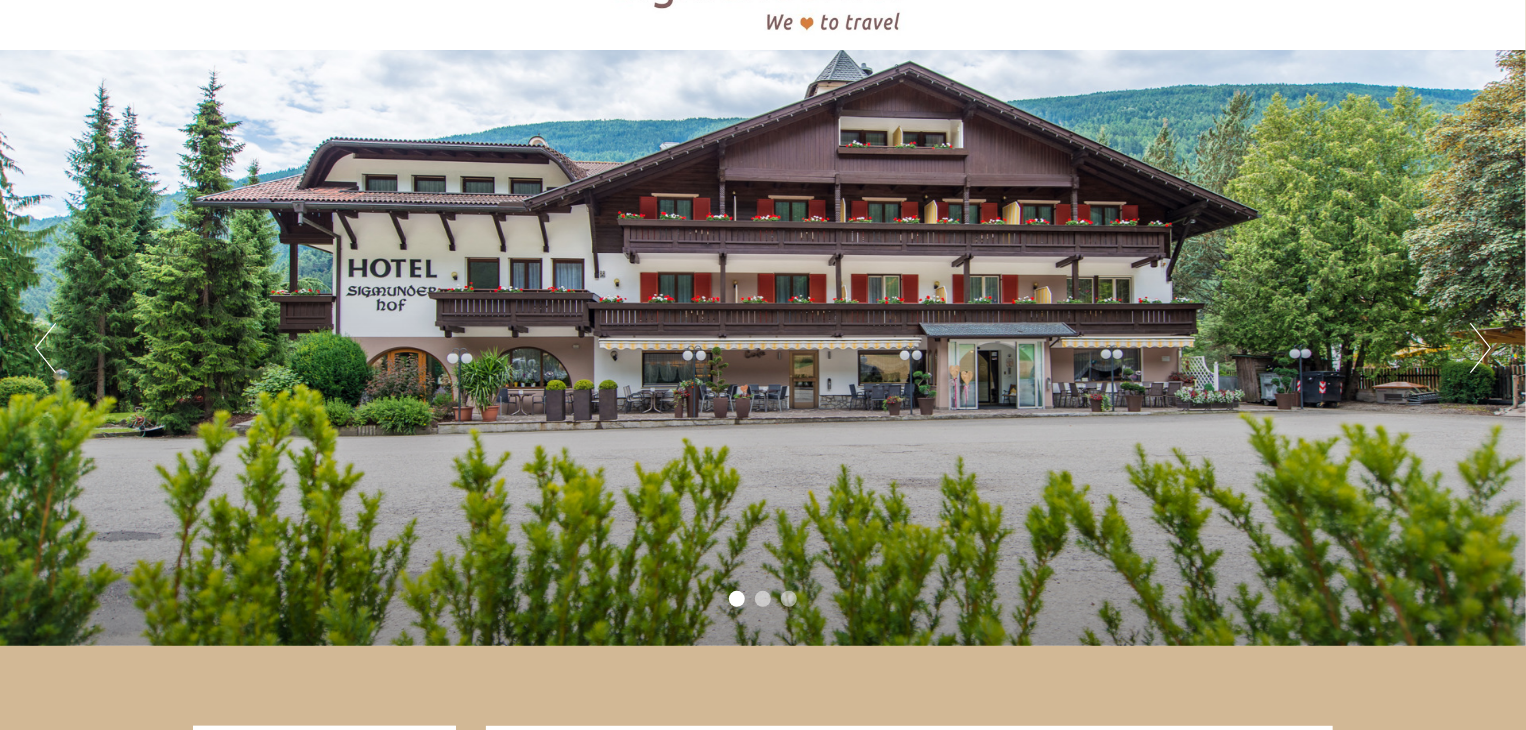 click on "2" at bounding box center (763, 599) 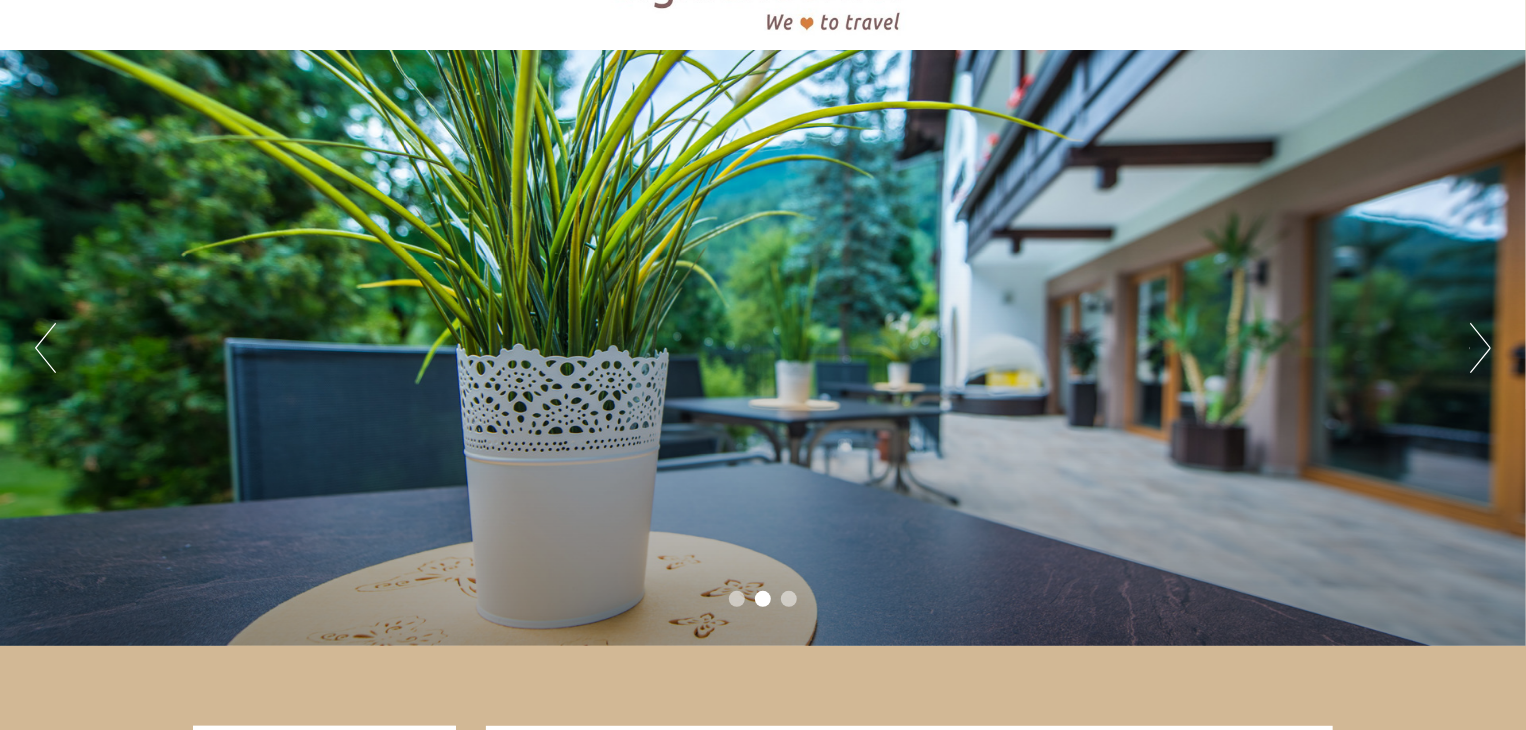 click on "3" at bounding box center [789, 599] 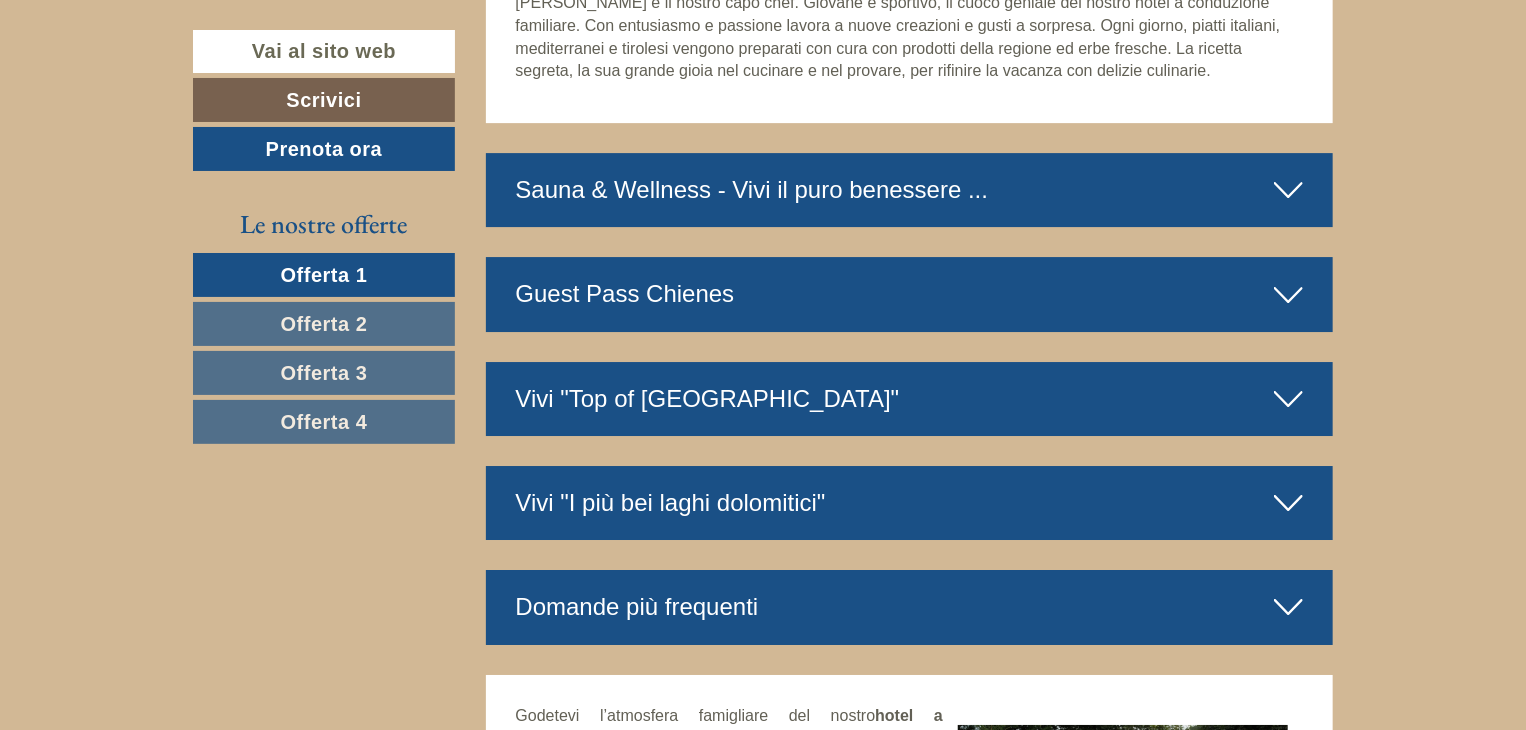 scroll, scrollTop: 7100, scrollLeft: 0, axis: vertical 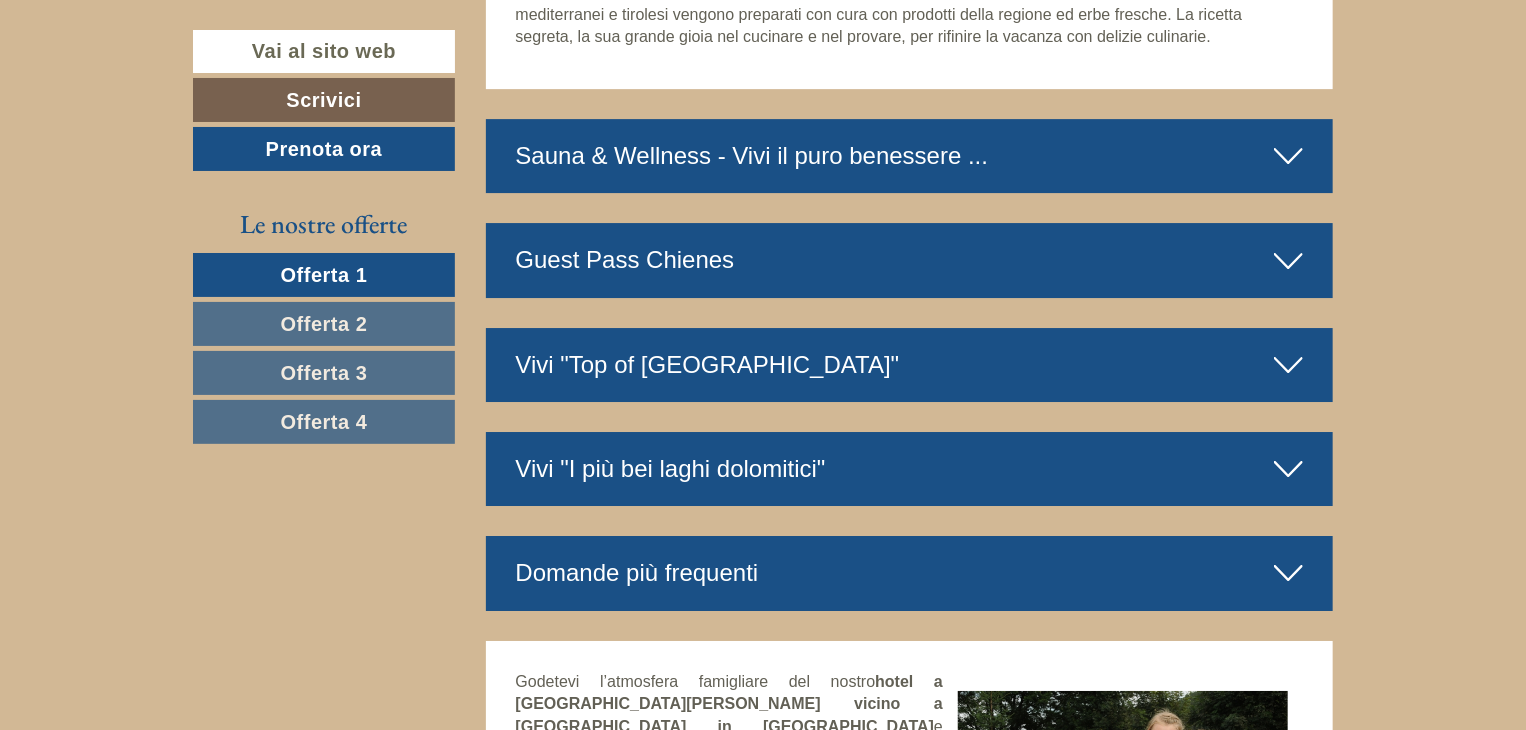 click at bounding box center (1288, 156) 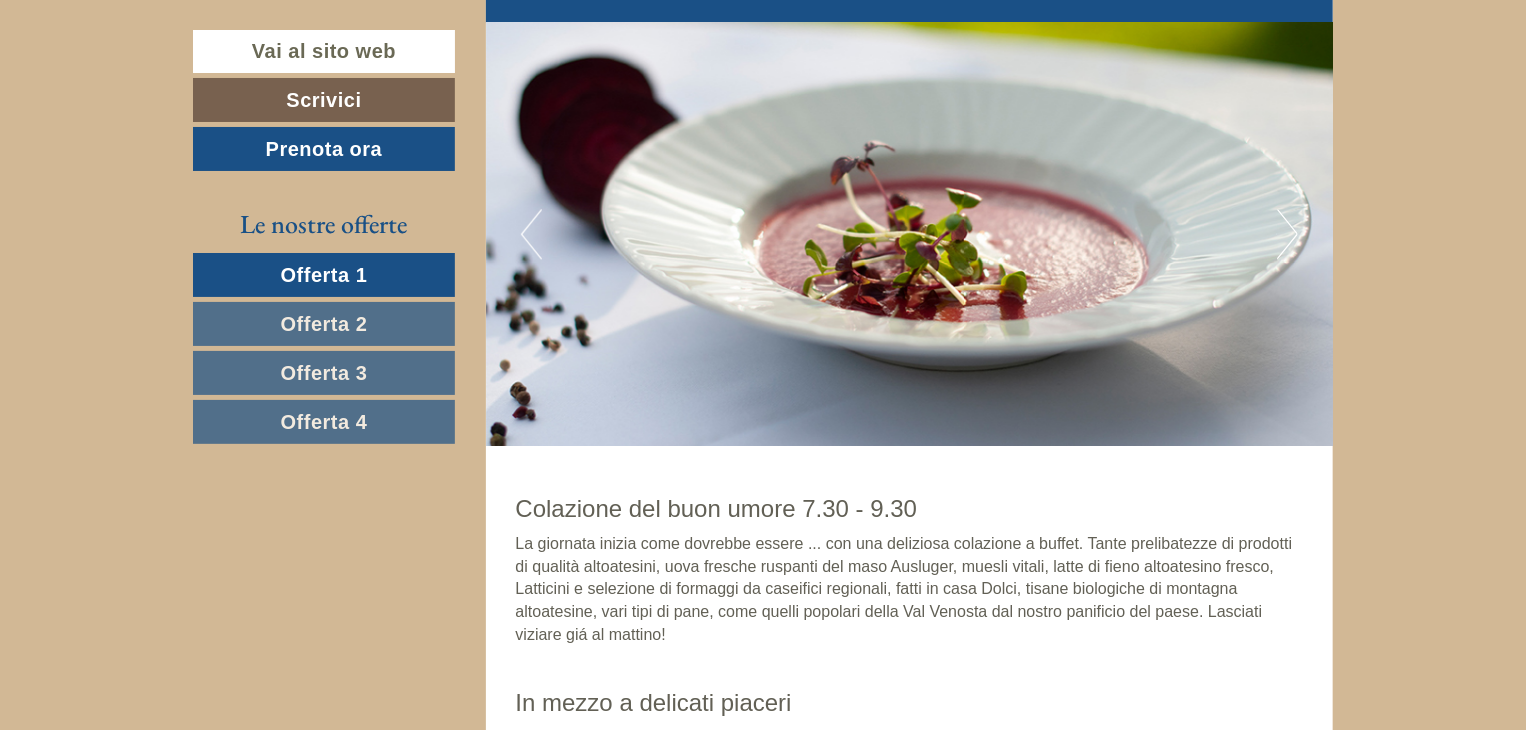 scroll, scrollTop: 6001, scrollLeft: 0, axis: vertical 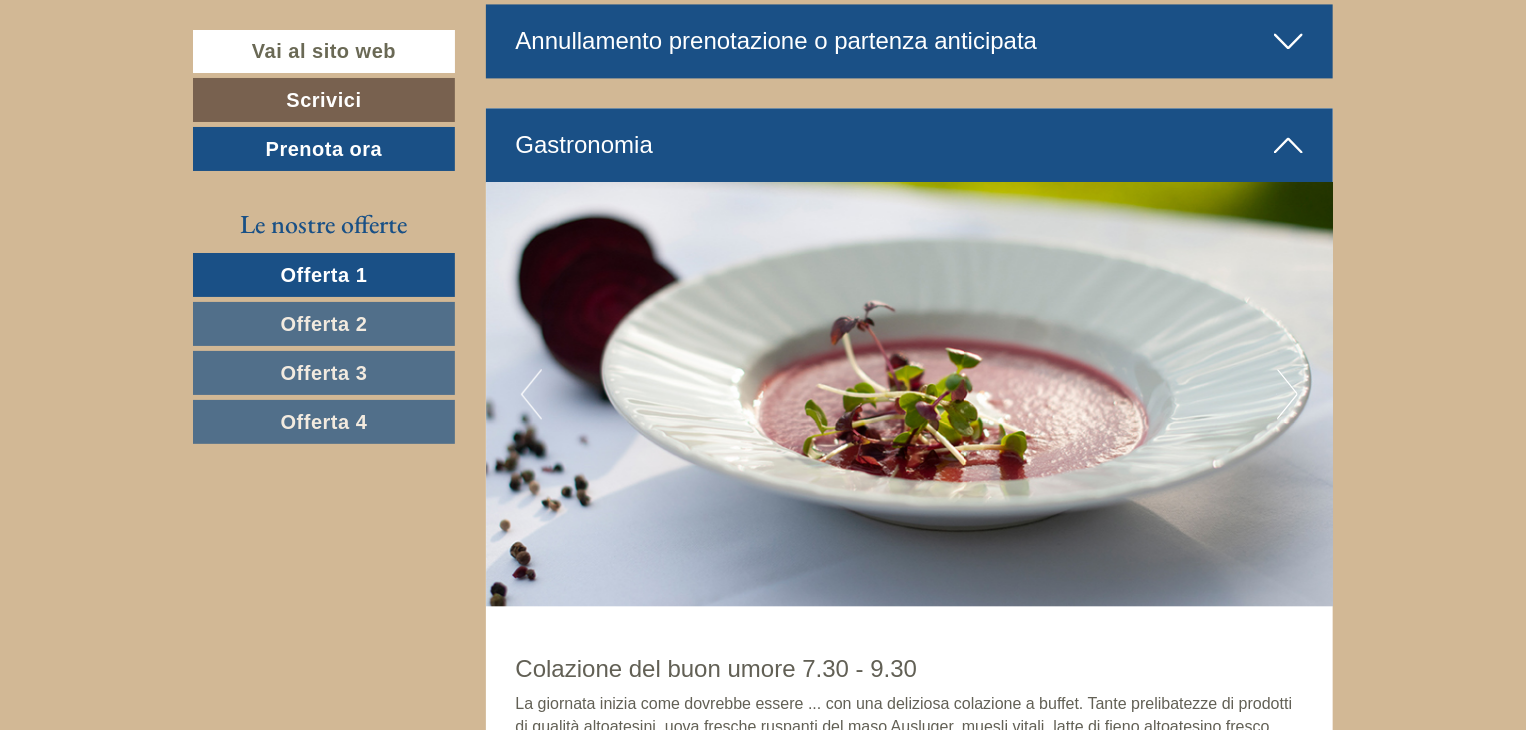 click on "Next" at bounding box center [1287, 394] 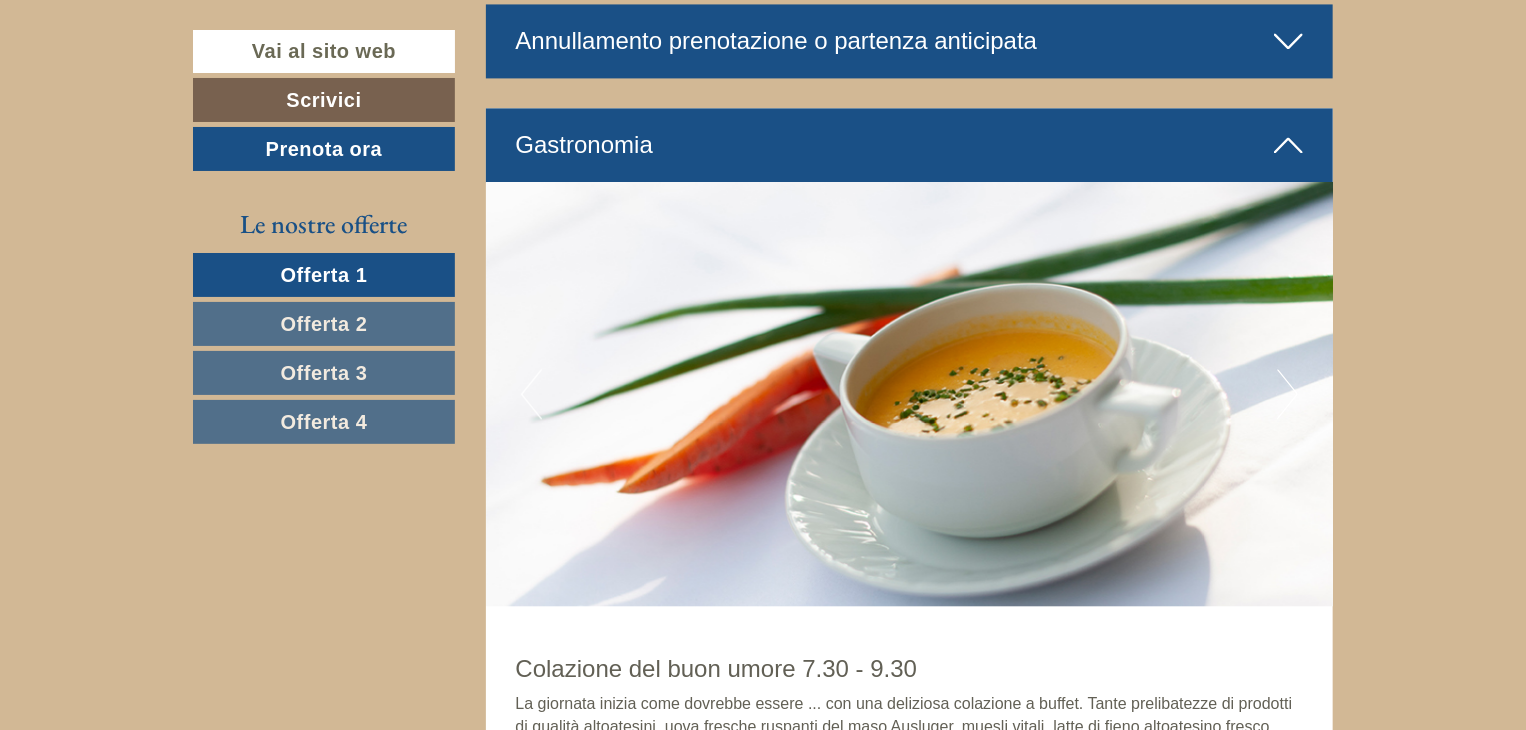 click on "Next" at bounding box center (1287, 394) 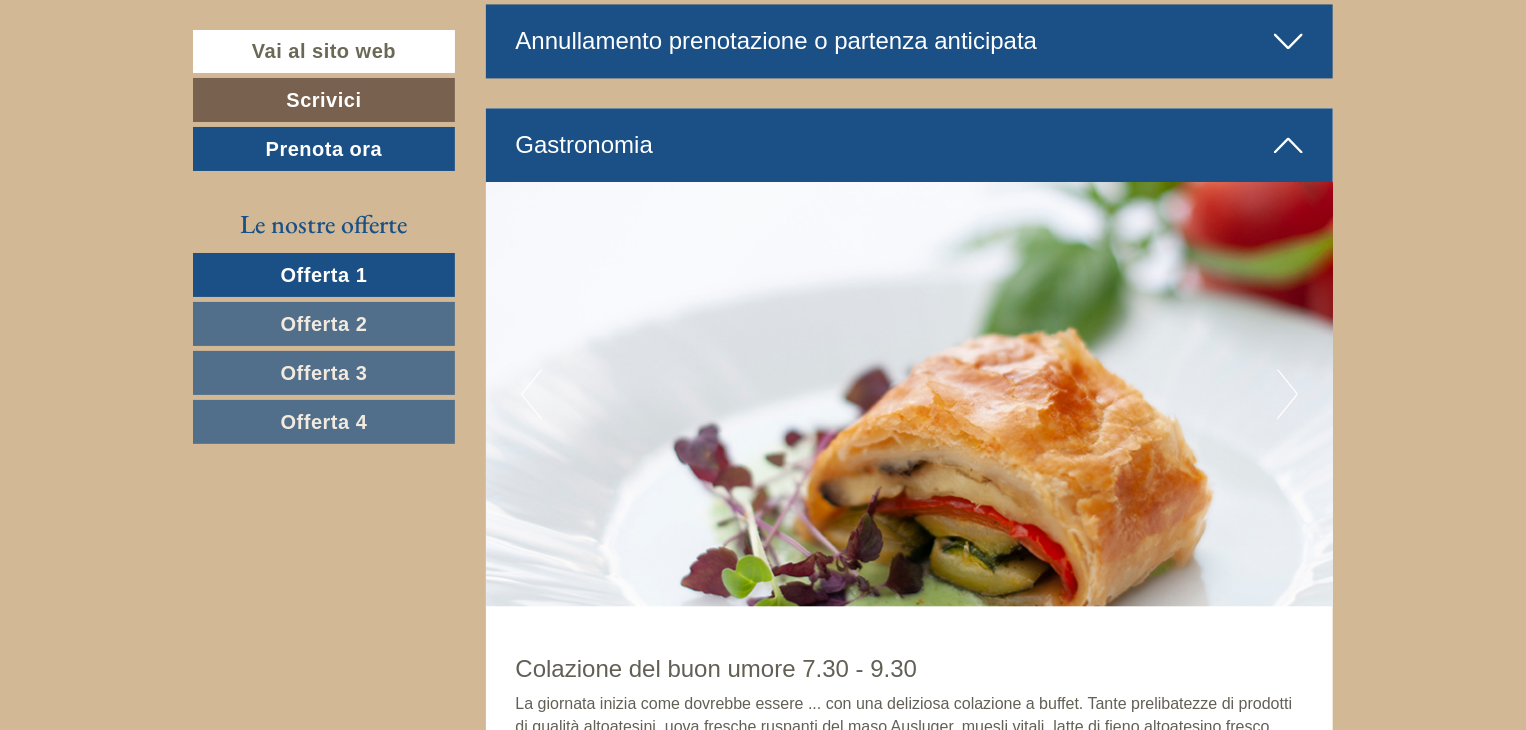 click on "Next" at bounding box center (1287, 394) 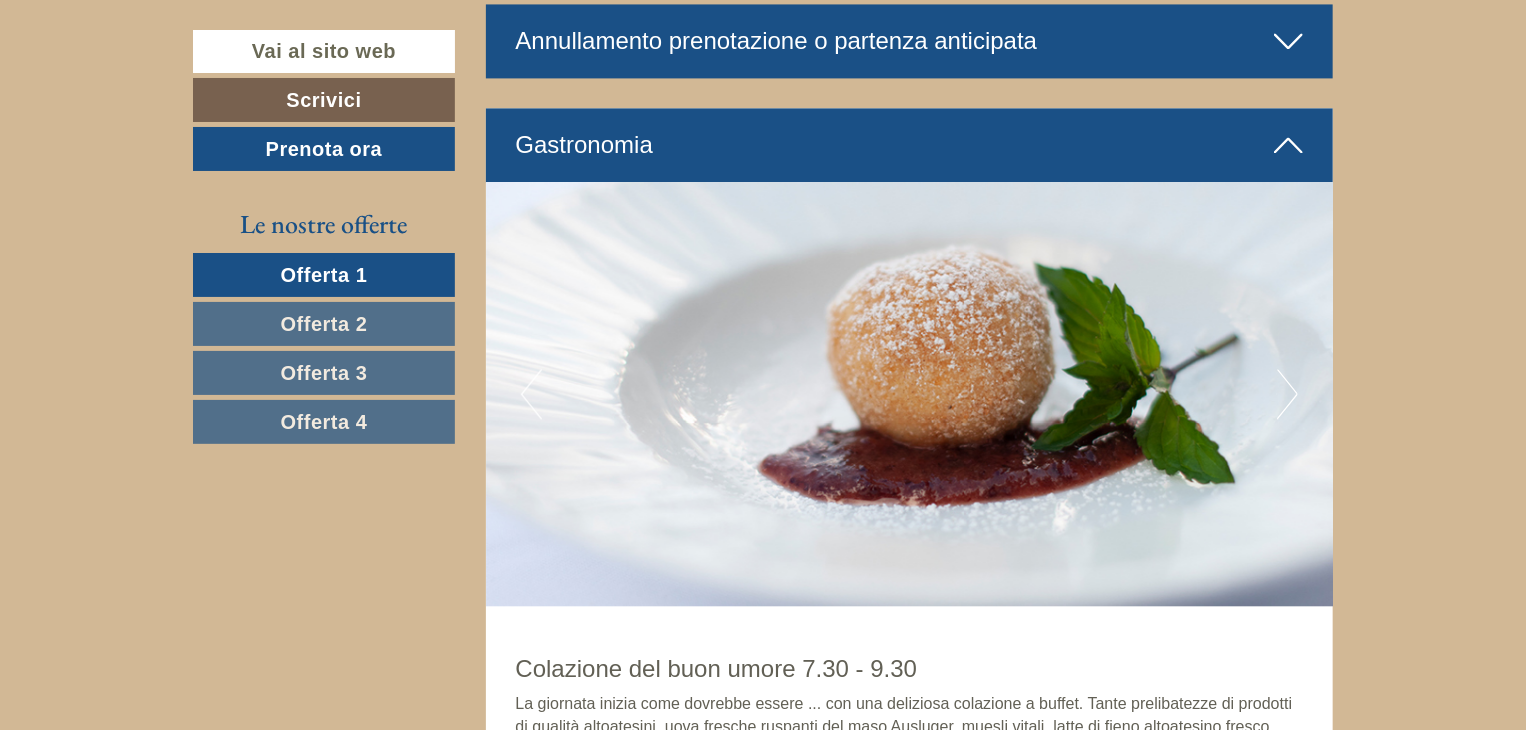 click on "Next" at bounding box center [1287, 394] 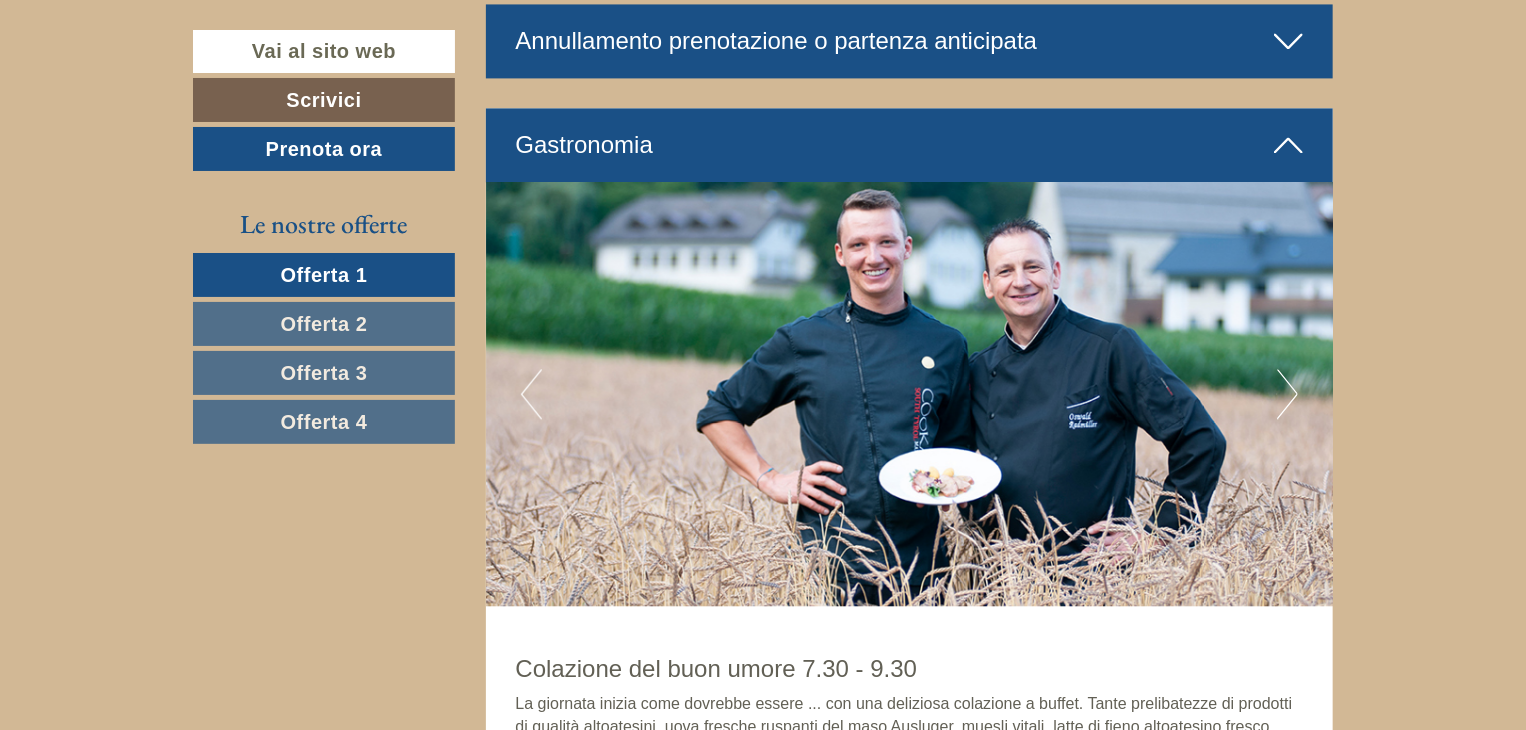 click on "Next" at bounding box center (1287, 394) 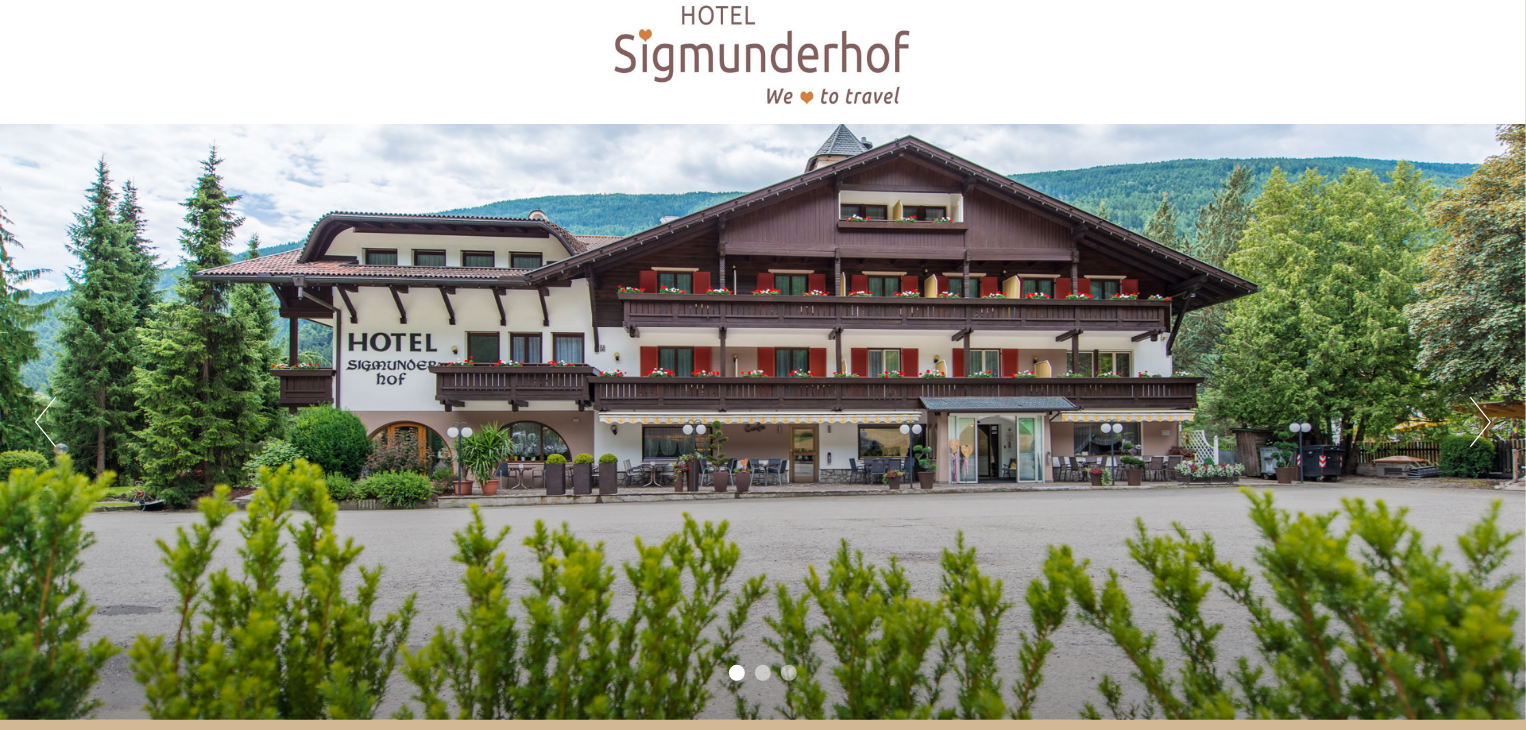 scroll, scrollTop: 0, scrollLeft: 0, axis: both 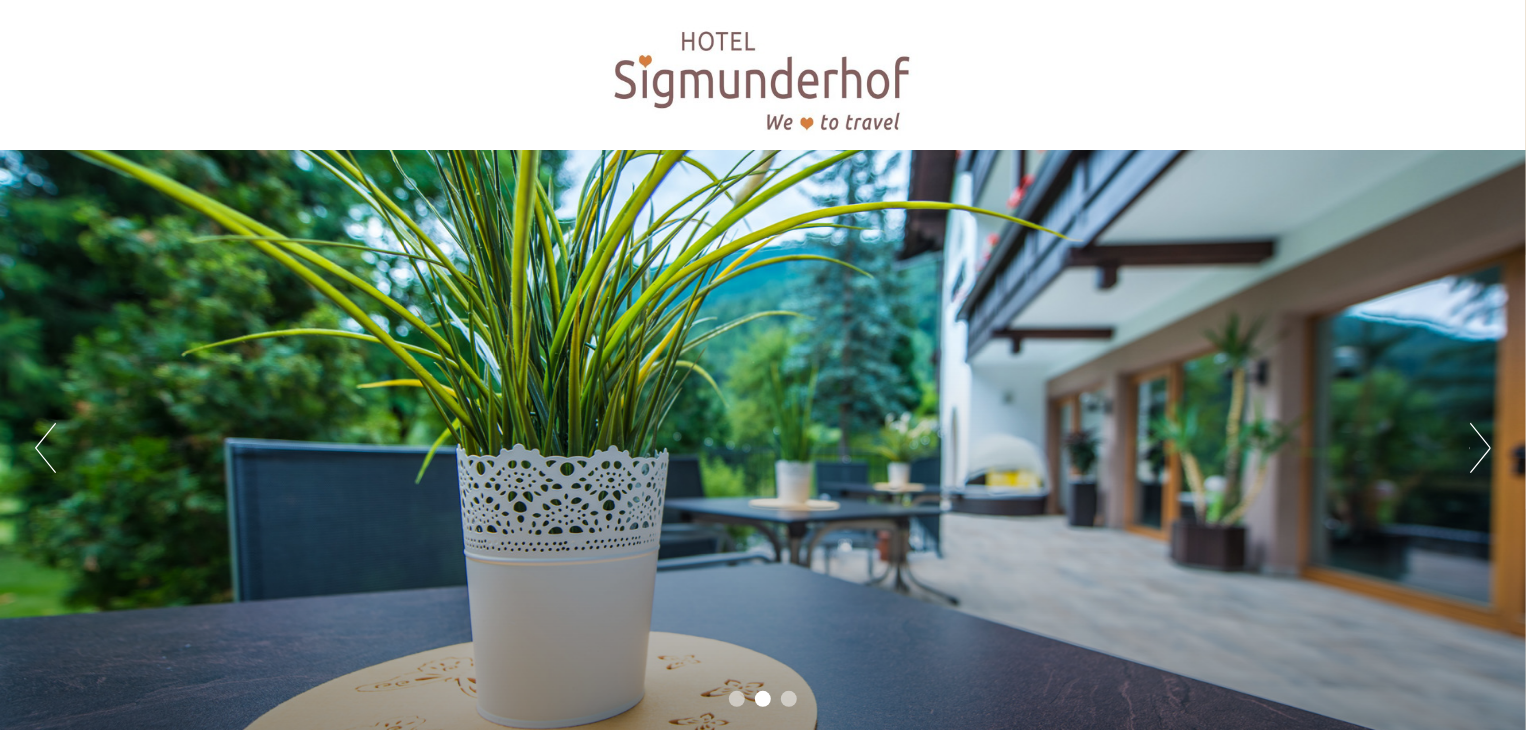 click on "Next" at bounding box center (1480, 448) 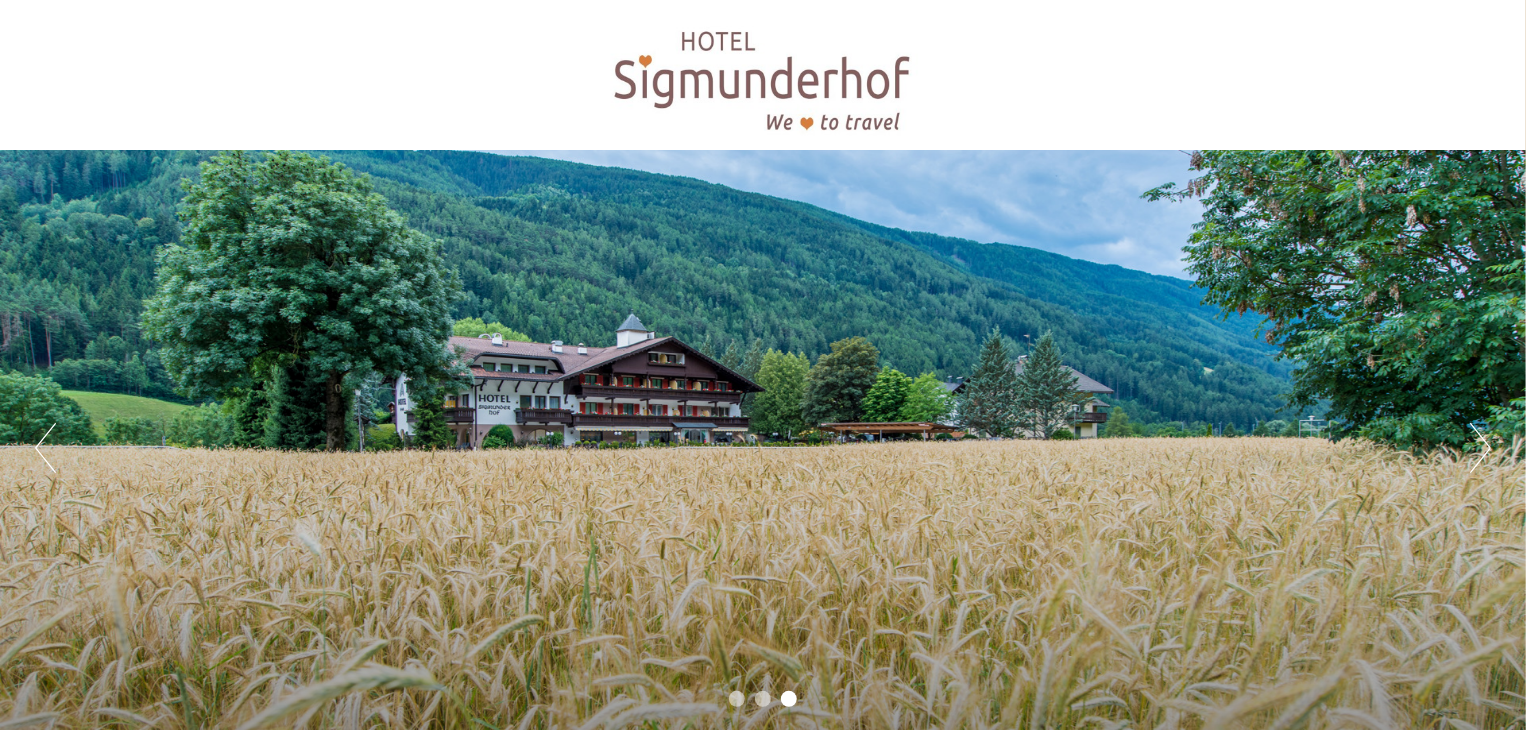 click on "Next" at bounding box center [1480, 448] 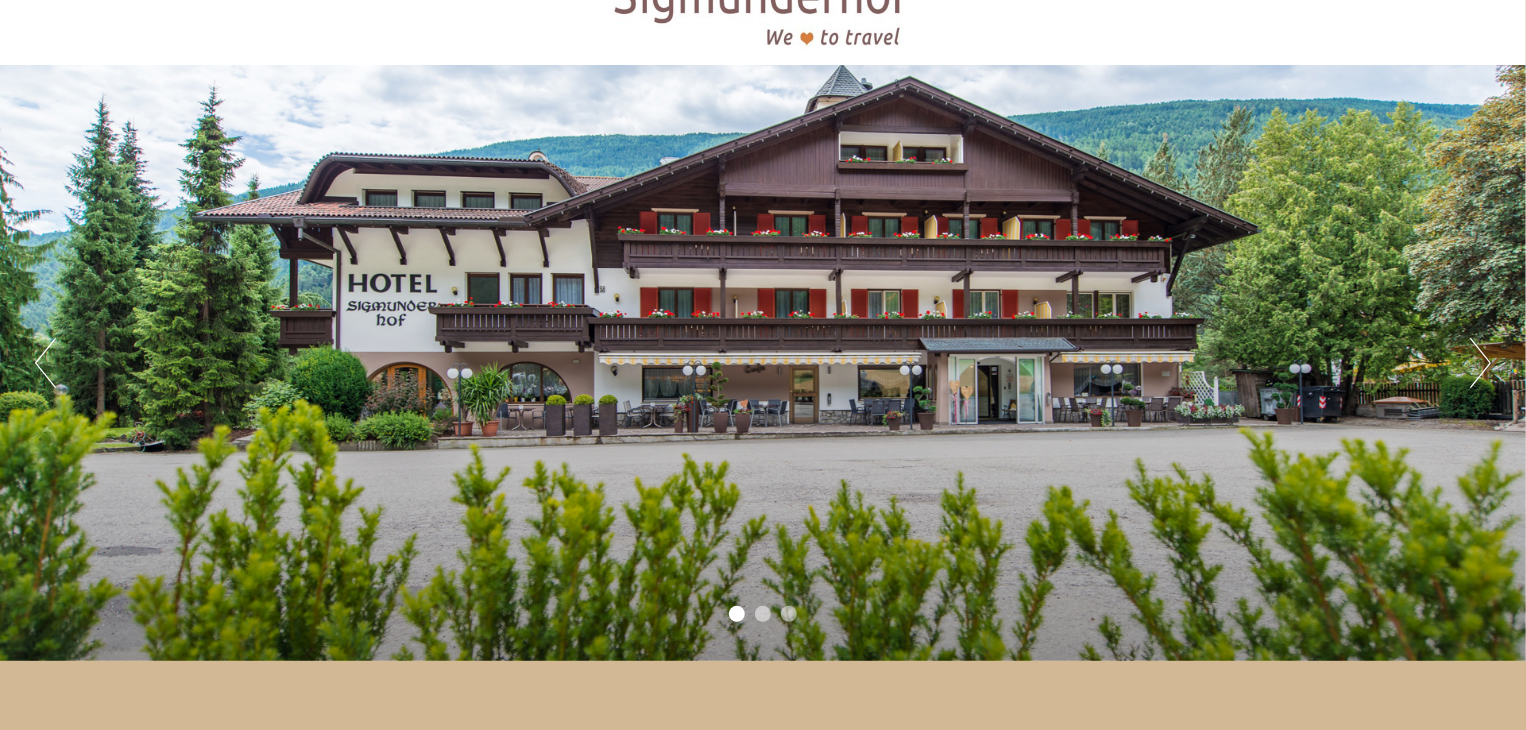scroll, scrollTop: 0, scrollLeft: 0, axis: both 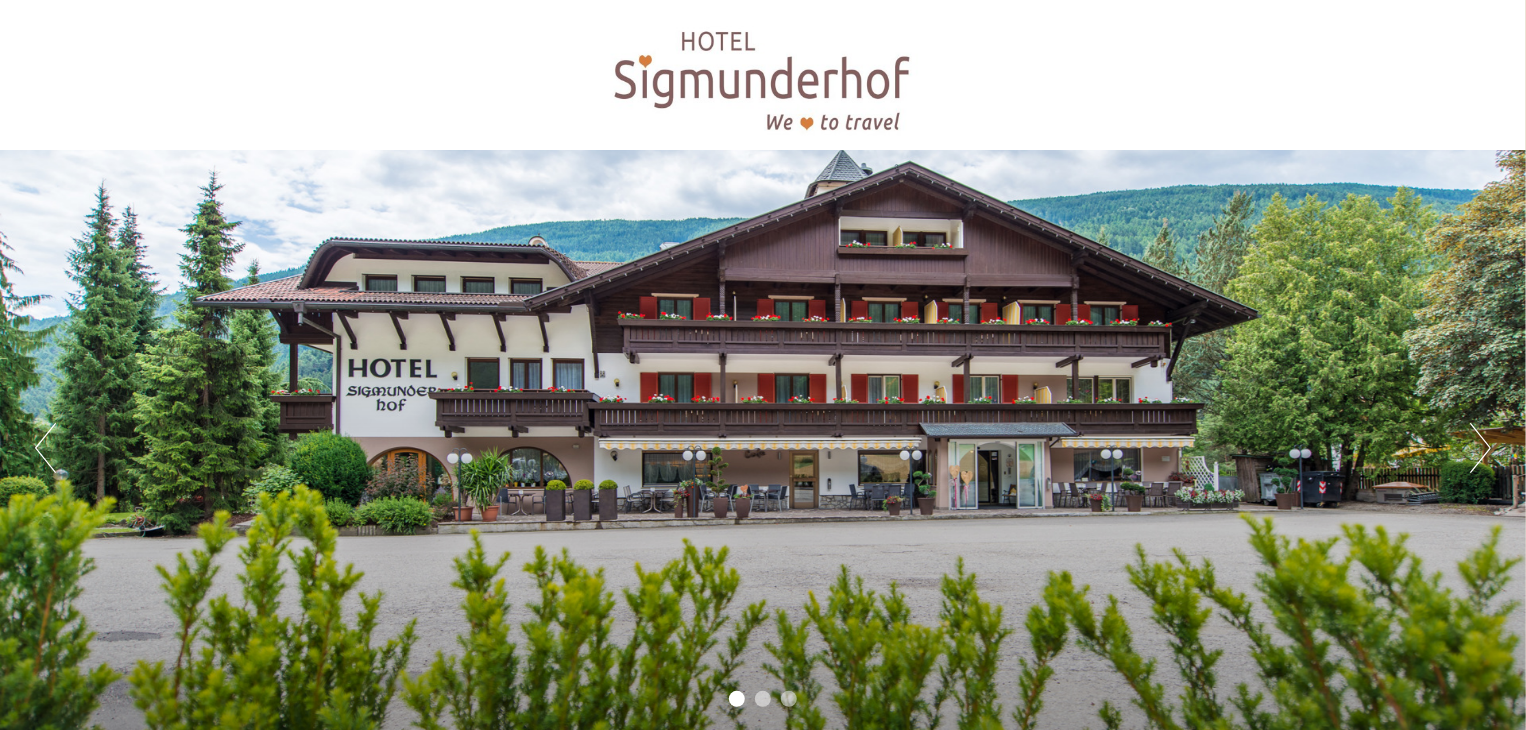 click on "Next" at bounding box center (1480, 448) 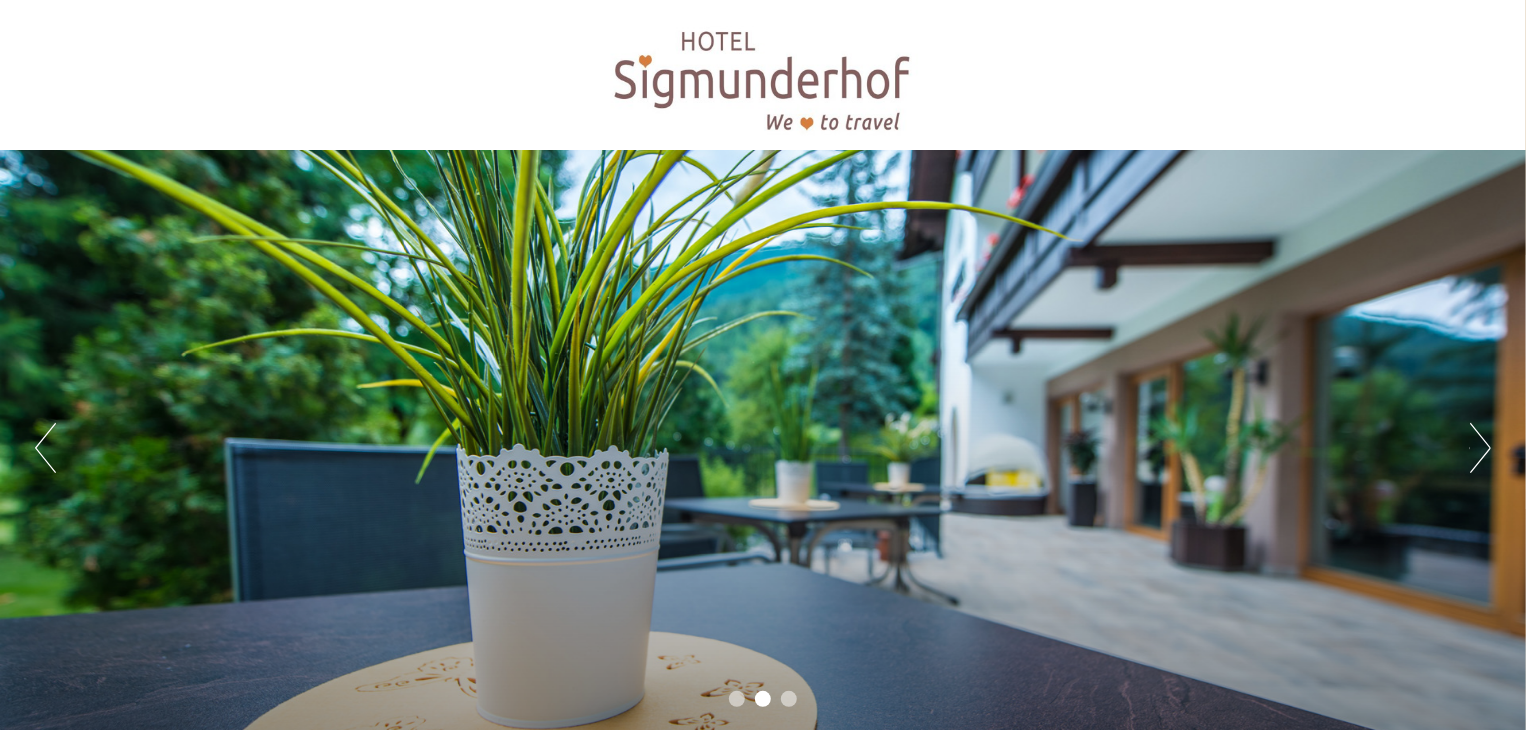 click on "Next" at bounding box center [1480, 448] 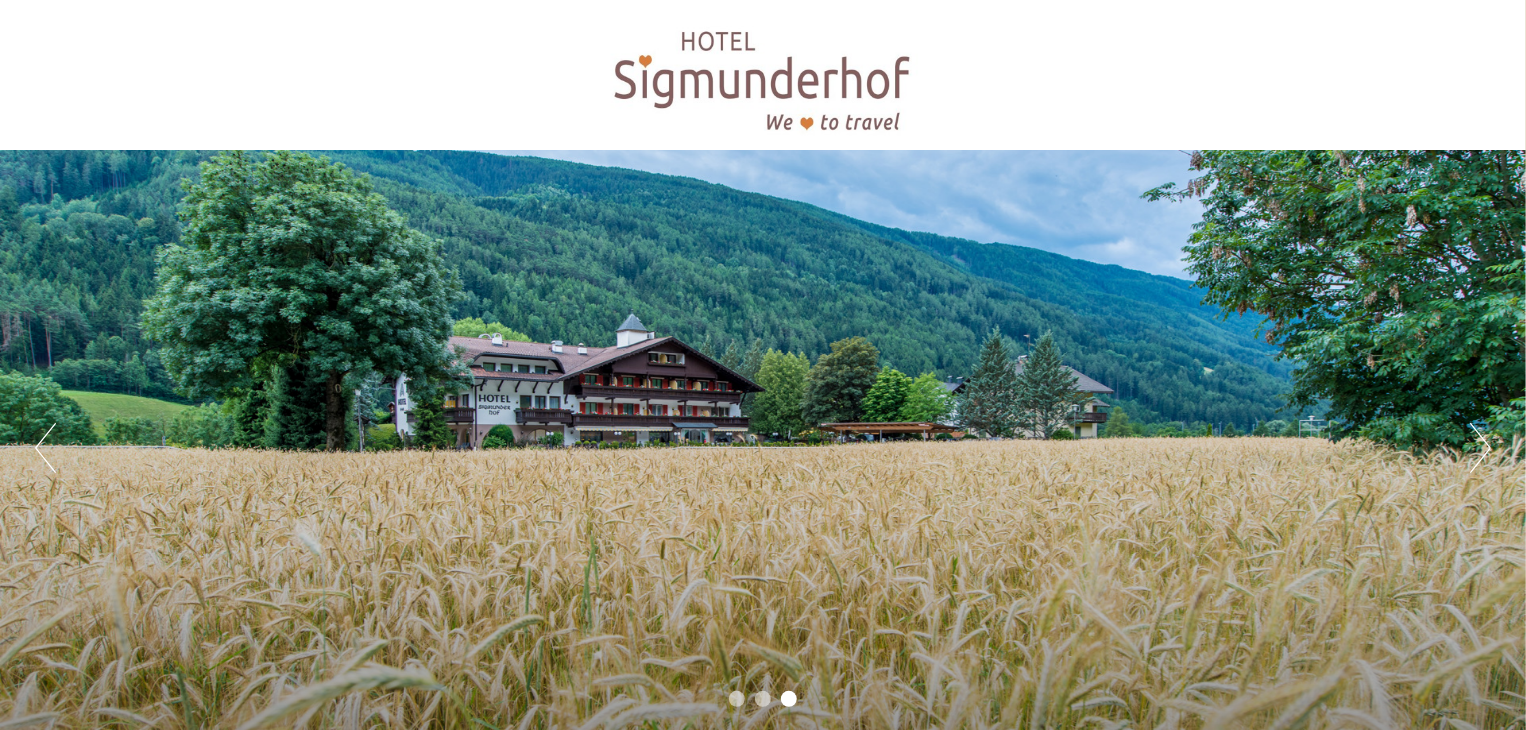click on "Next" at bounding box center (1480, 448) 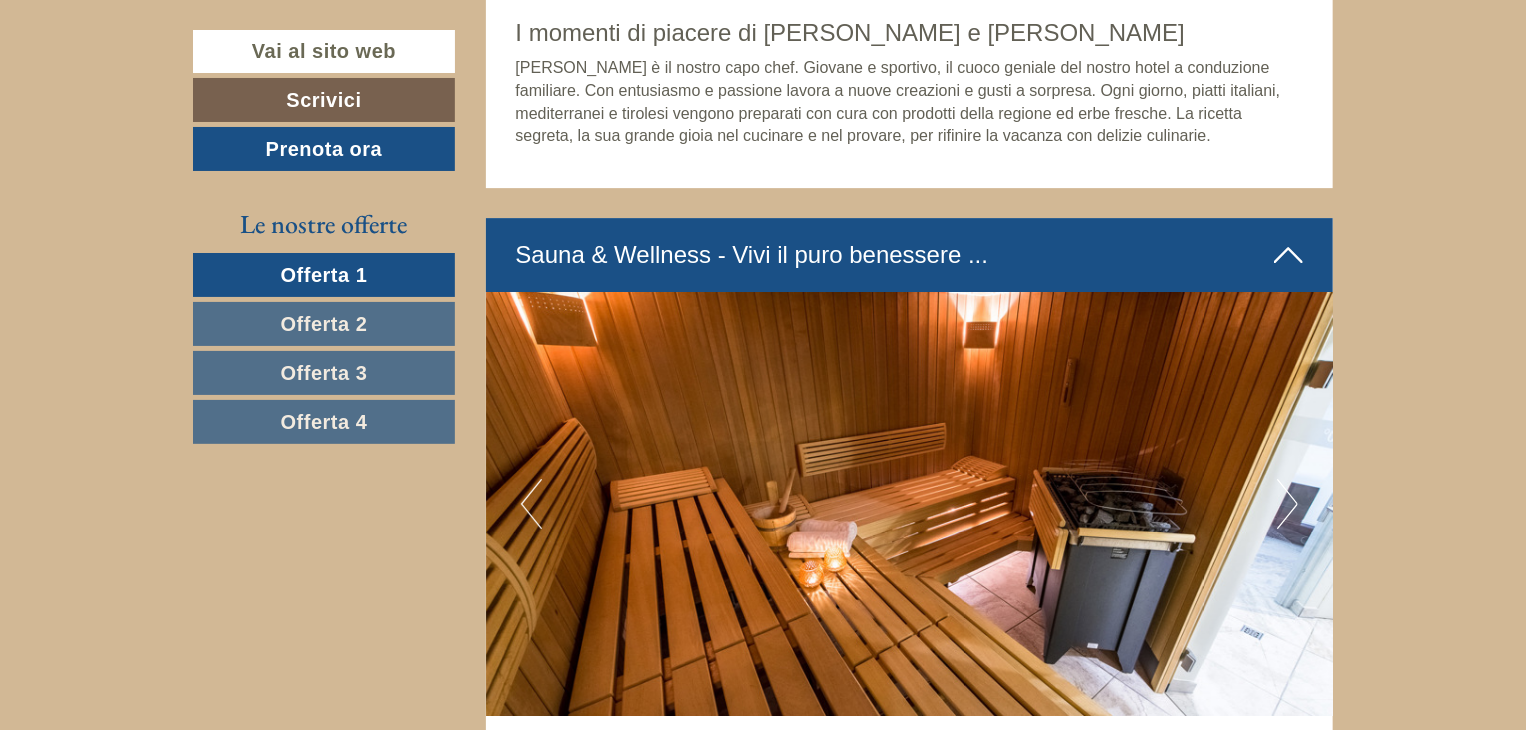 scroll, scrollTop: 7000, scrollLeft: 0, axis: vertical 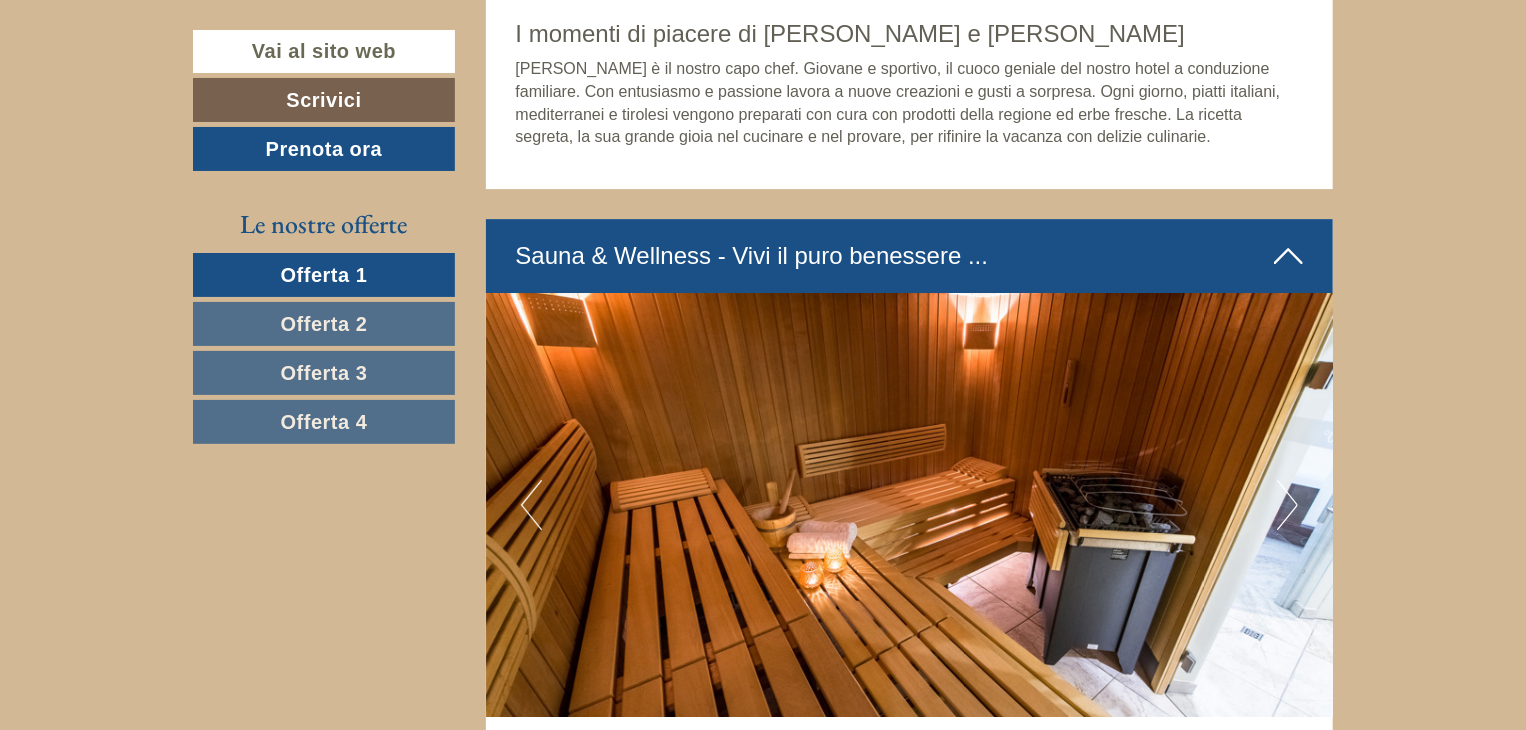 click on "Next" at bounding box center [1287, 505] 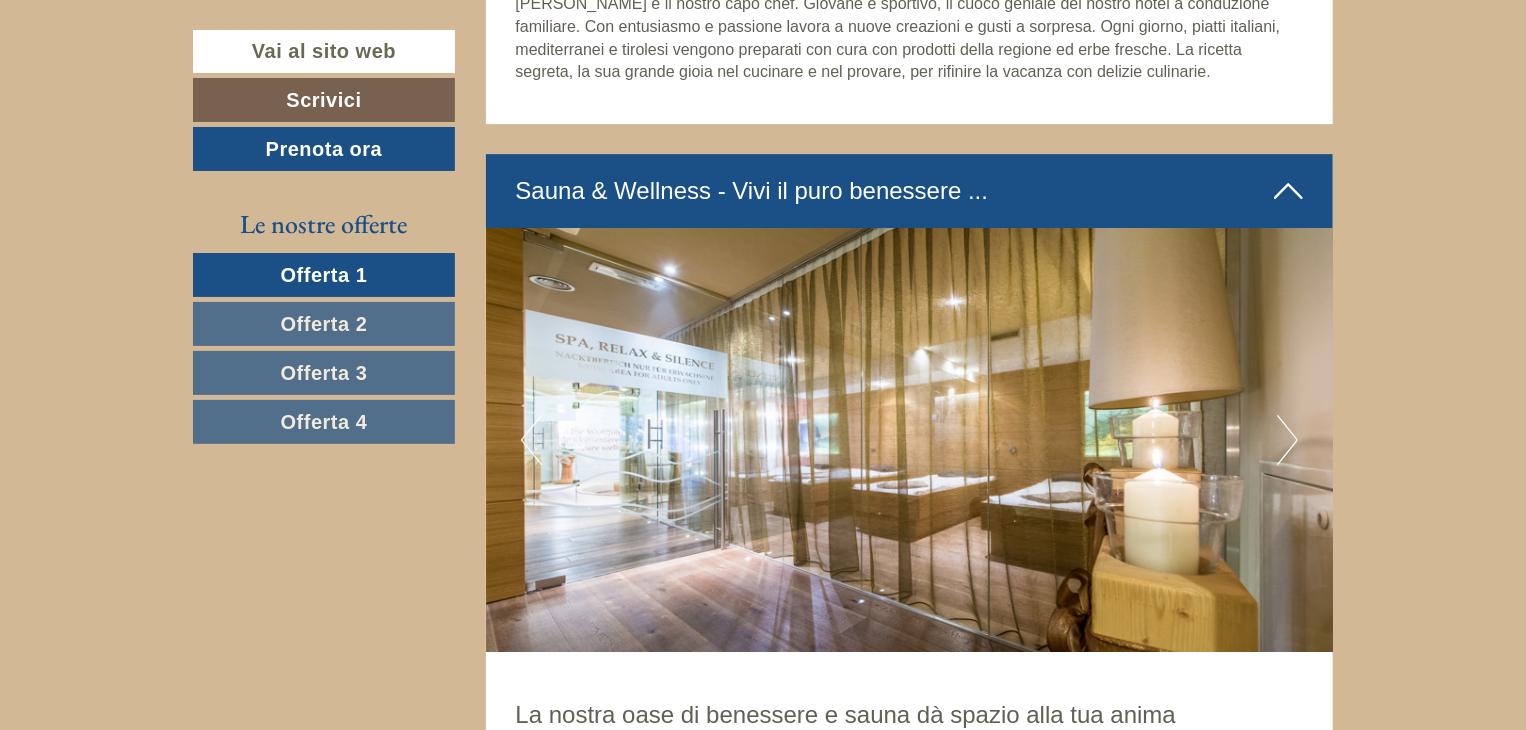 scroll, scrollTop: 7100, scrollLeft: 0, axis: vertical 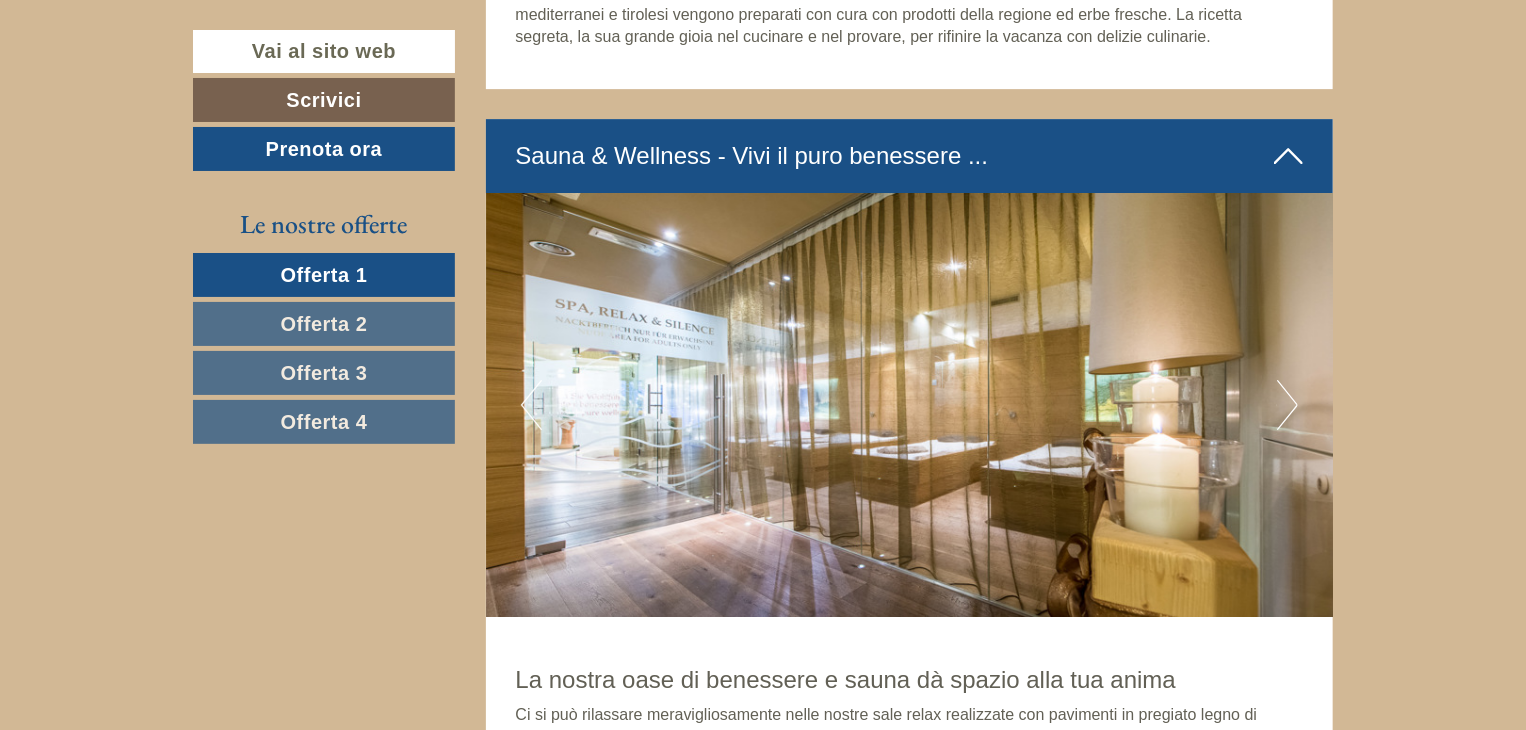 click at bounding box center (910, 405) 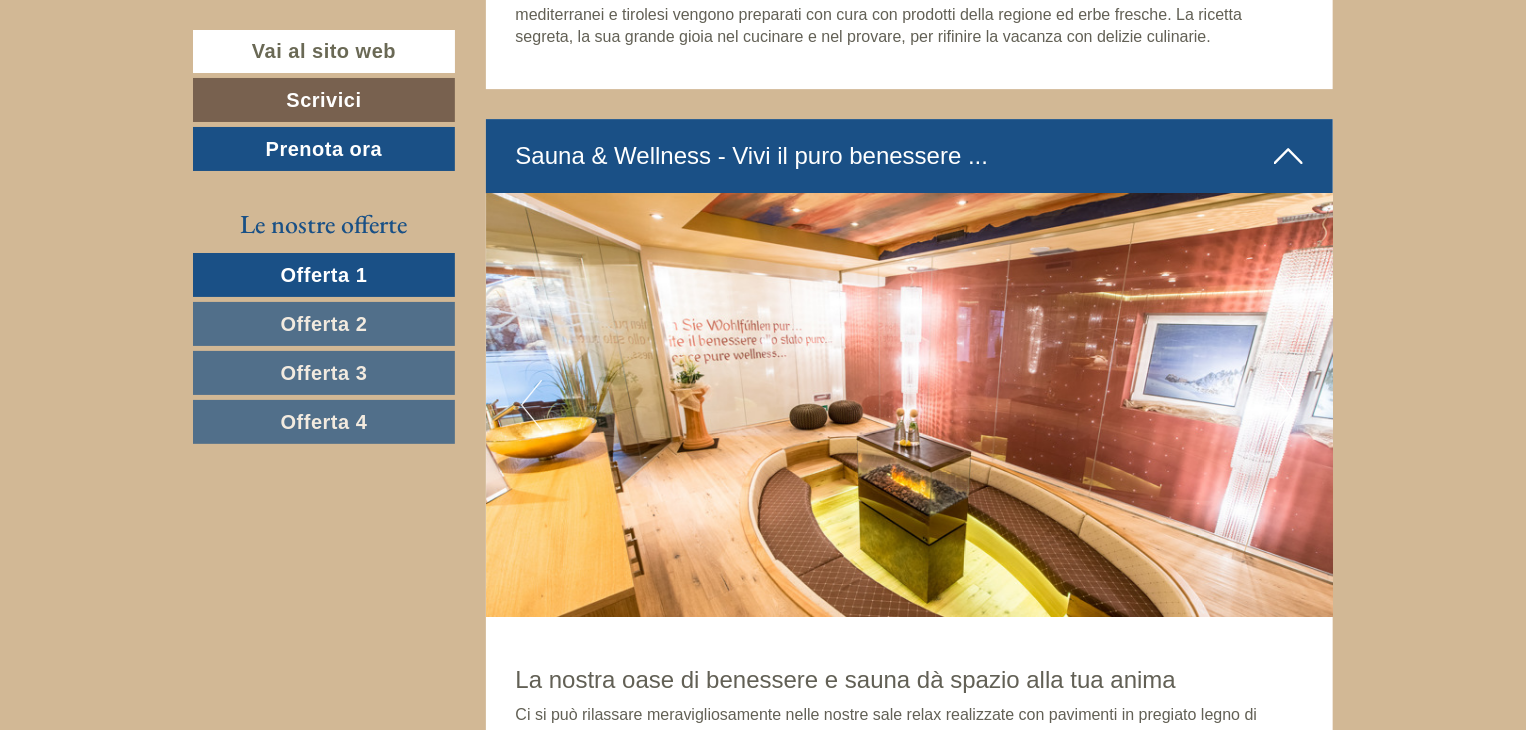 click on "Next" at bounding box center (1287, 405) 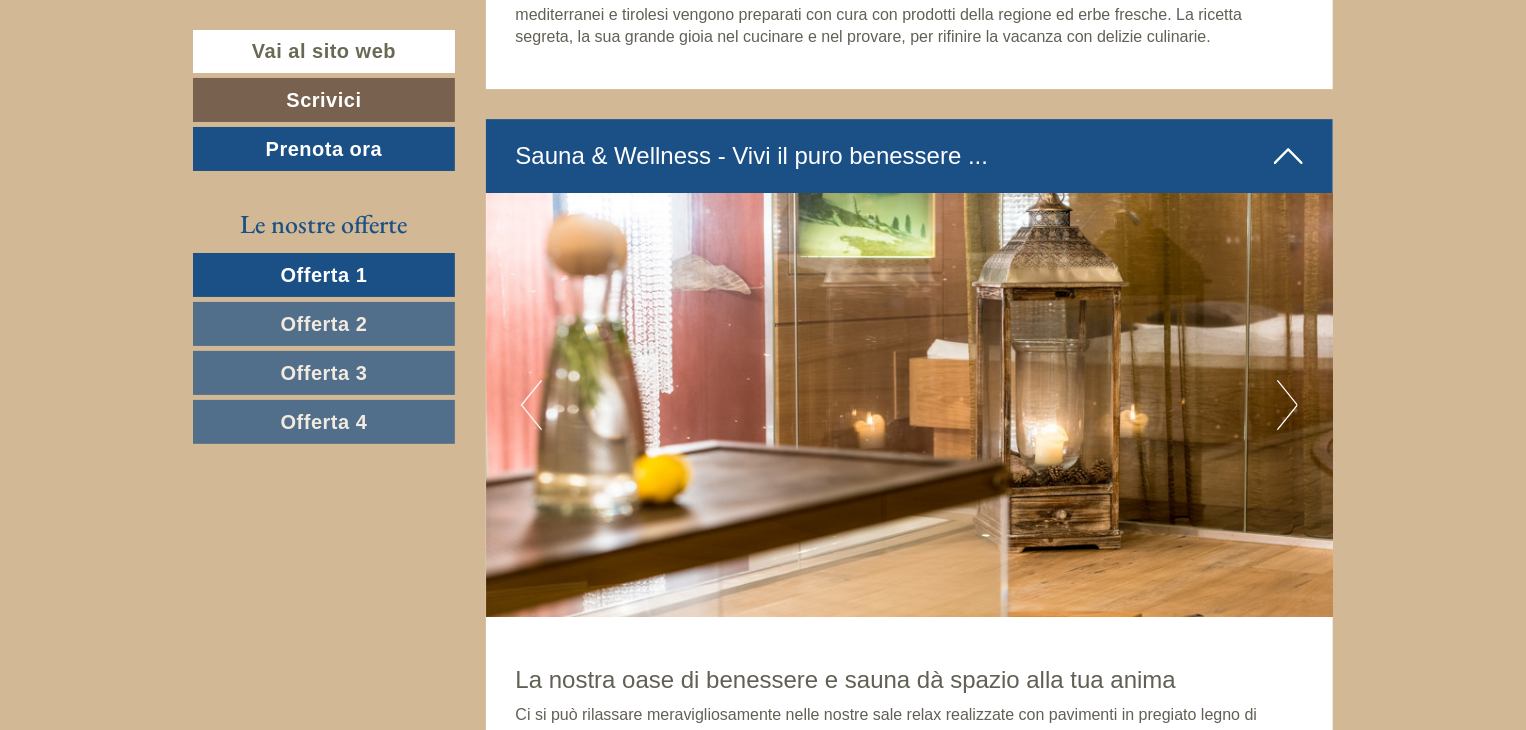 click on "Next" at bounding box center [1287, 405] 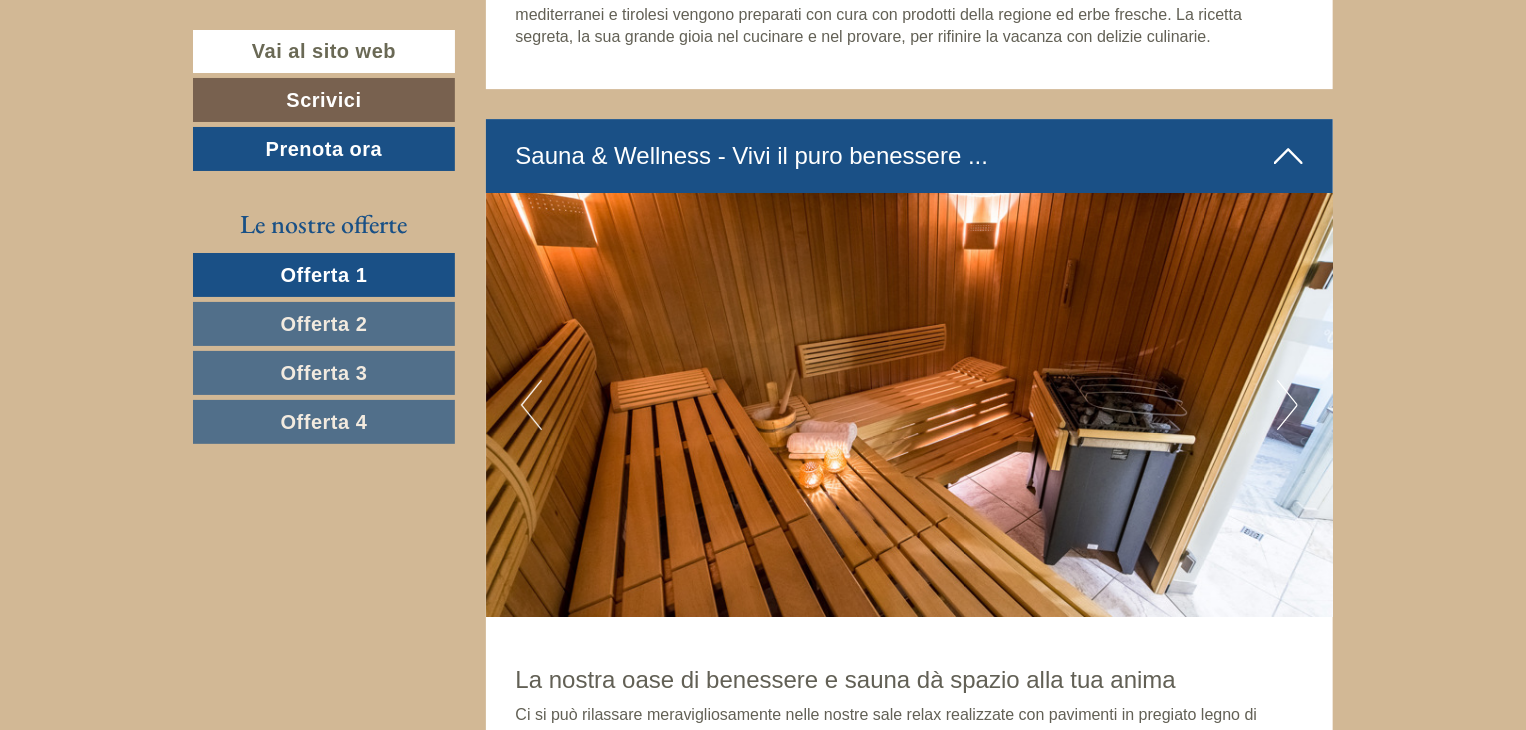 click on "Next" at bounding box center [1287, 405] 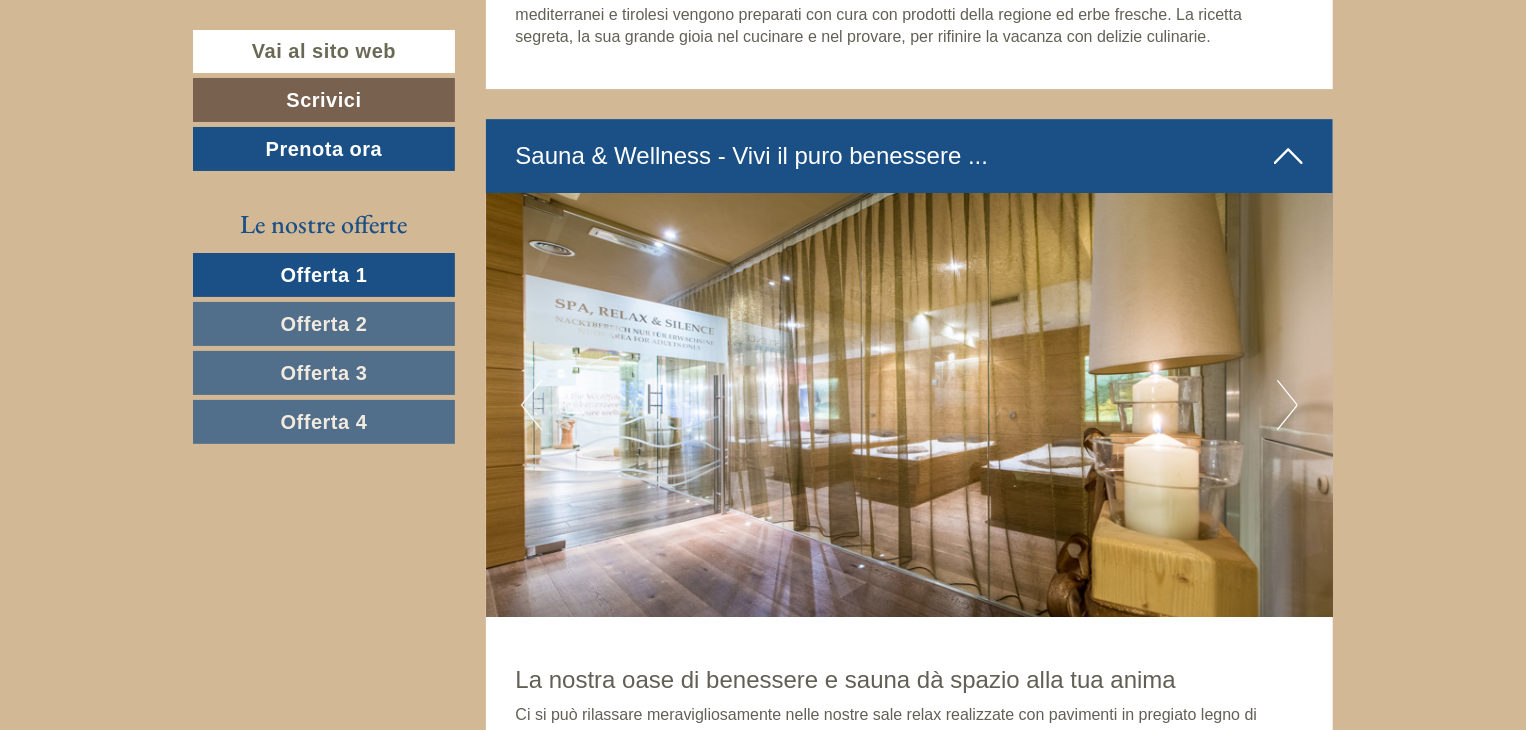 click on "Next" at bounding box center (1287, 405) 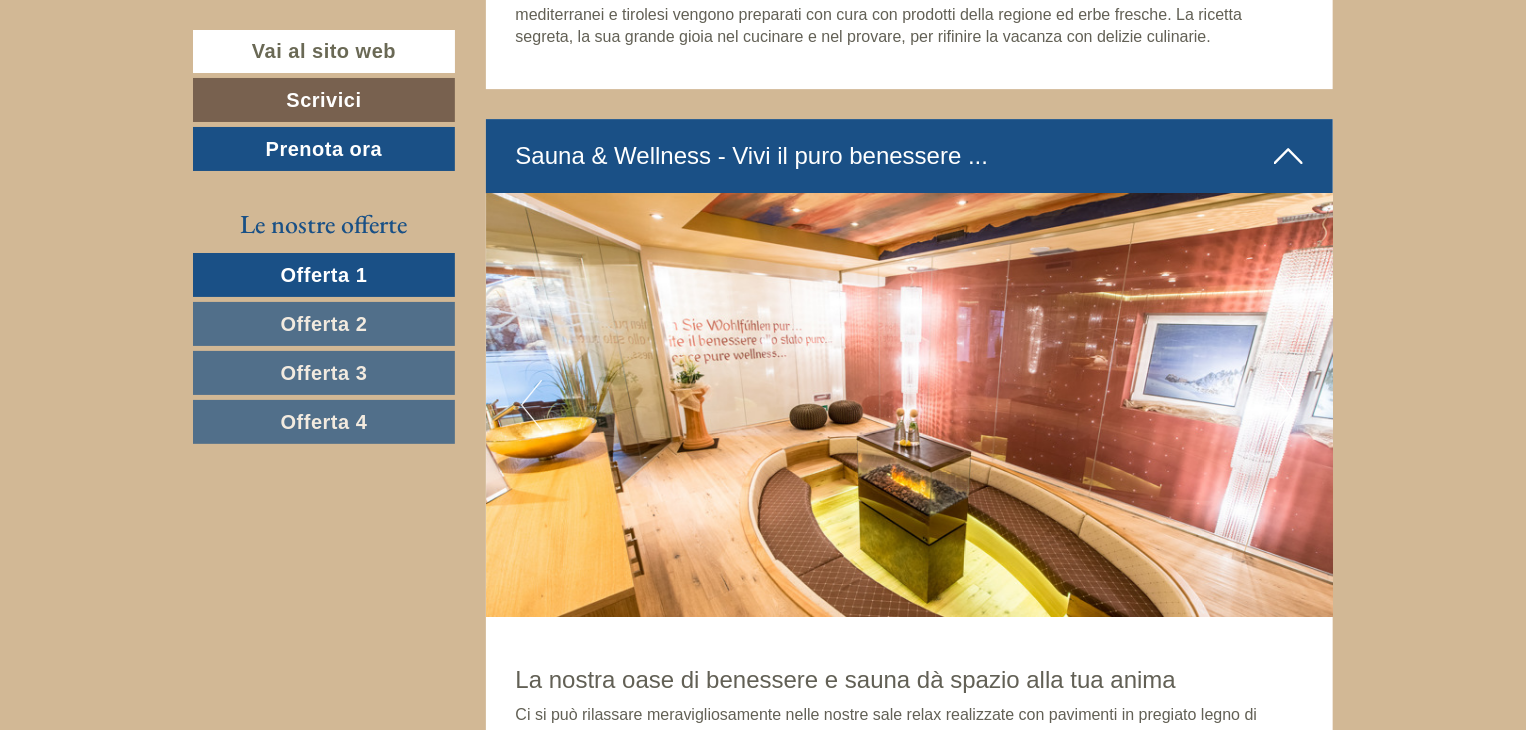 click on "Next" at bounding box center (1287, 405) 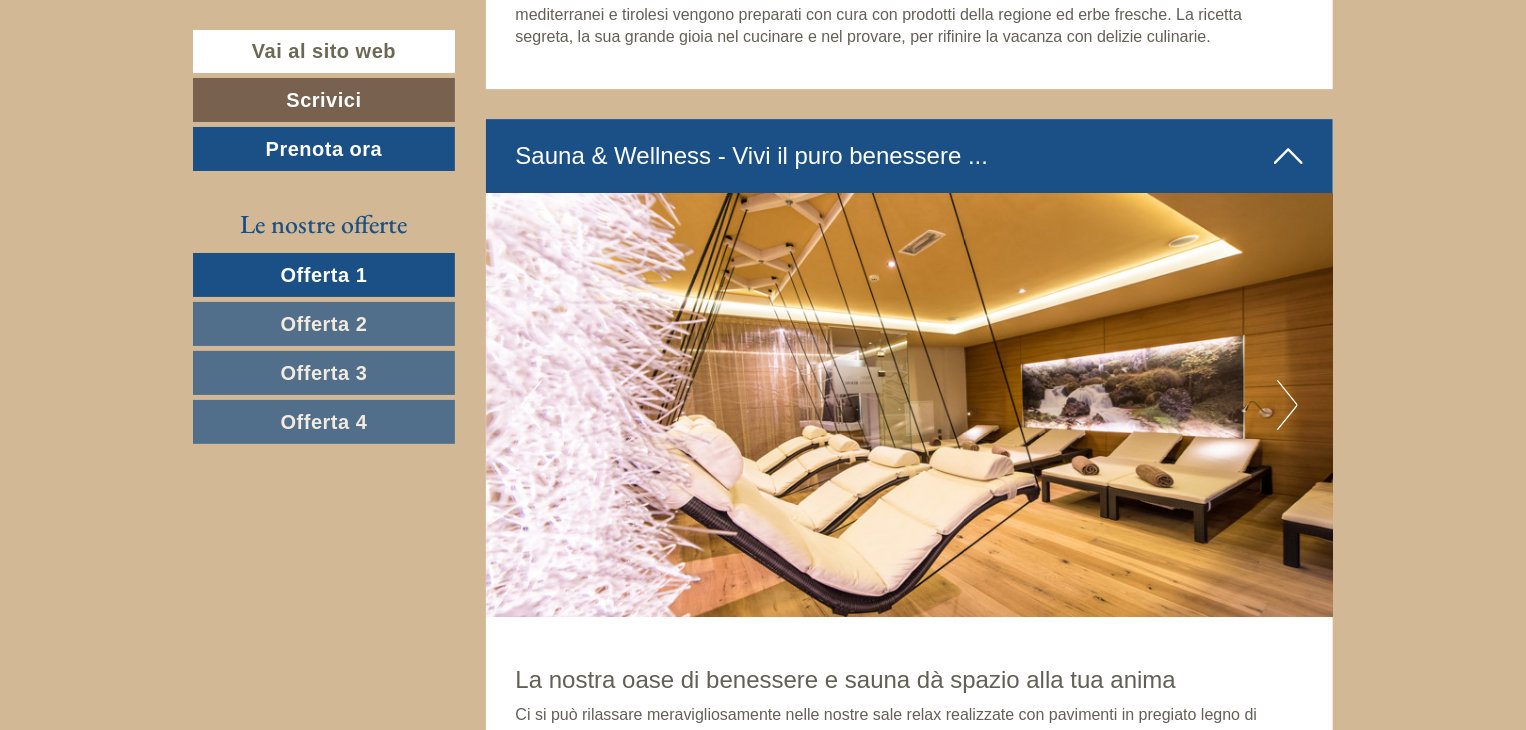 click on "Next" at bounding box center (1287, 405) 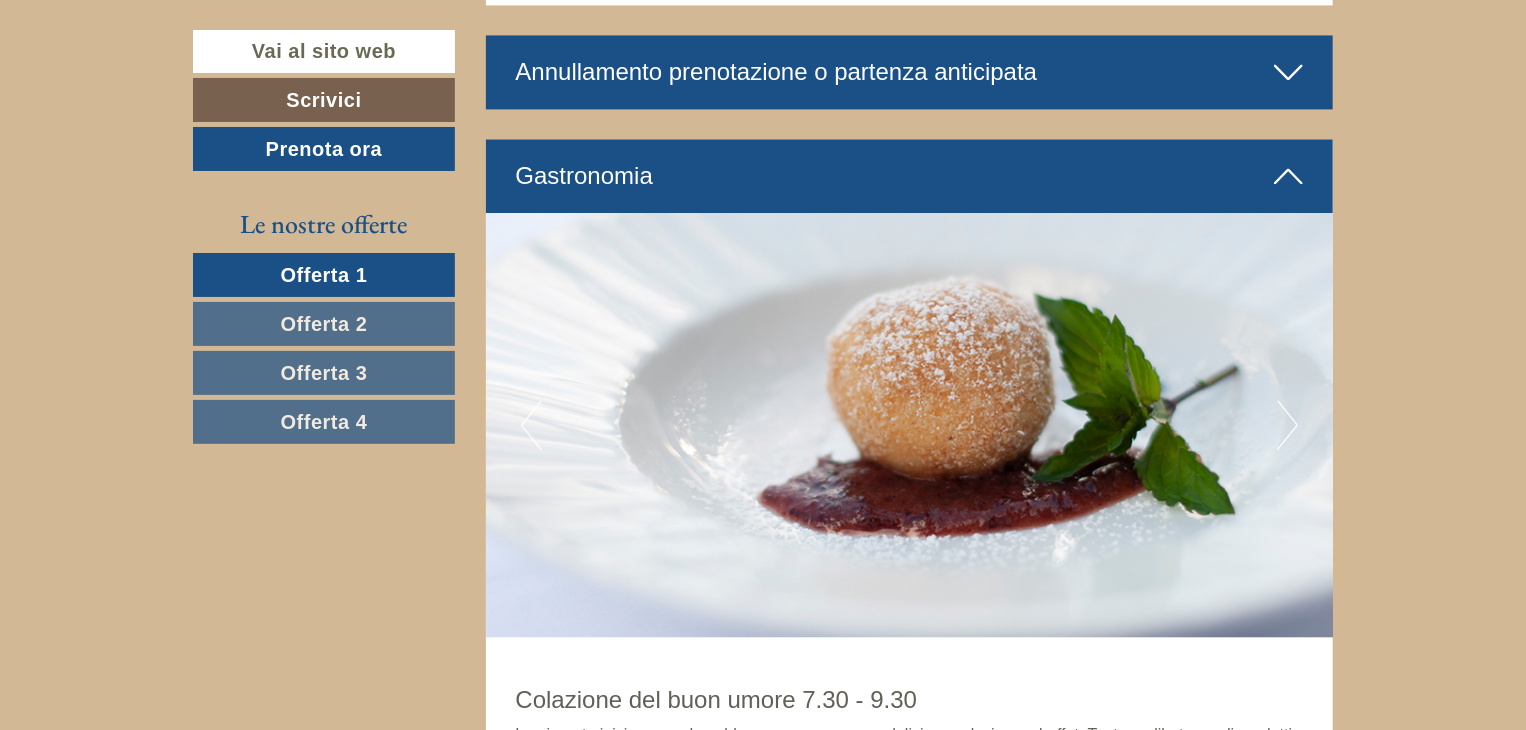 scroll, scrollTop: 5800, scrollLeft: 0, axis: vertical 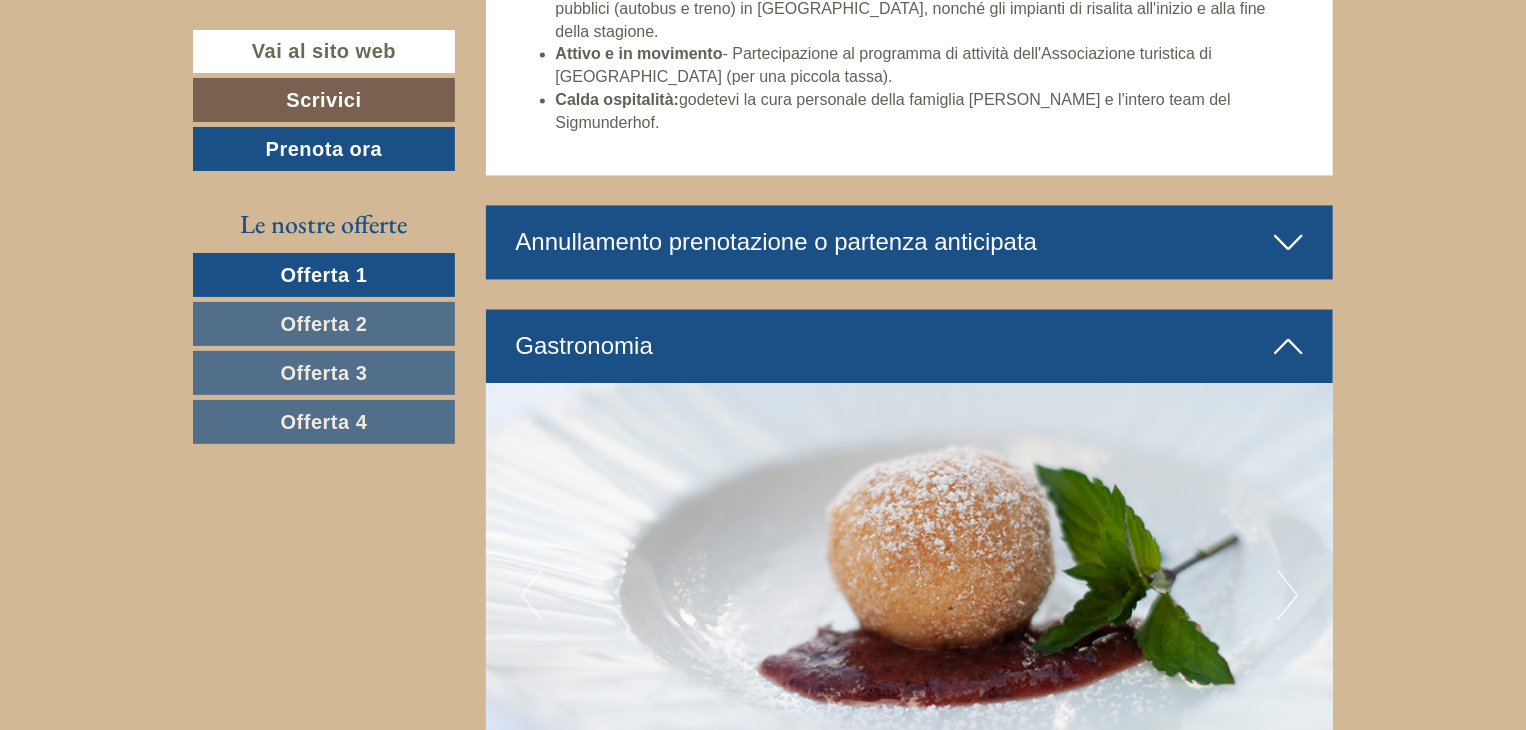 click at bounding box center [1288, 346] 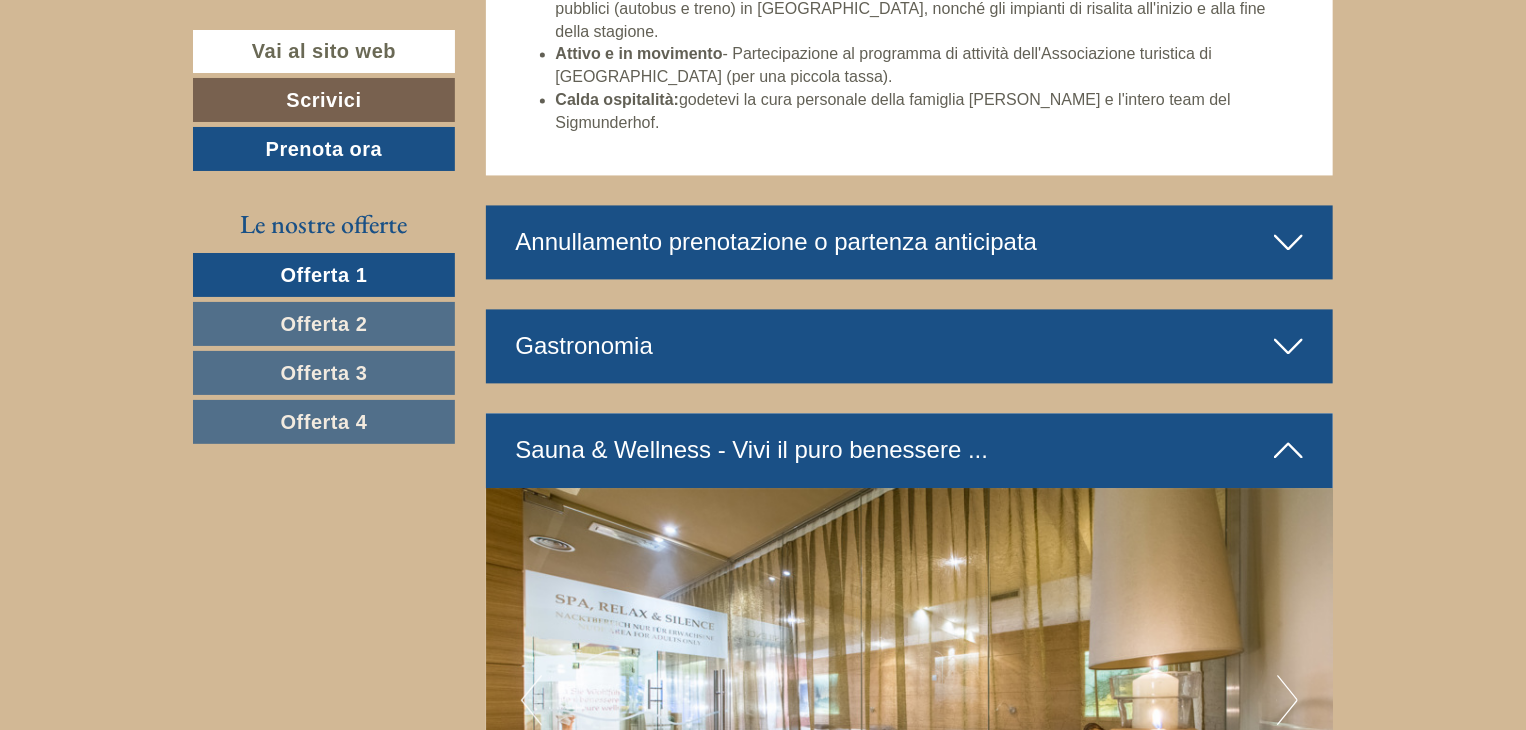 click at bounding box center [1288, 346] 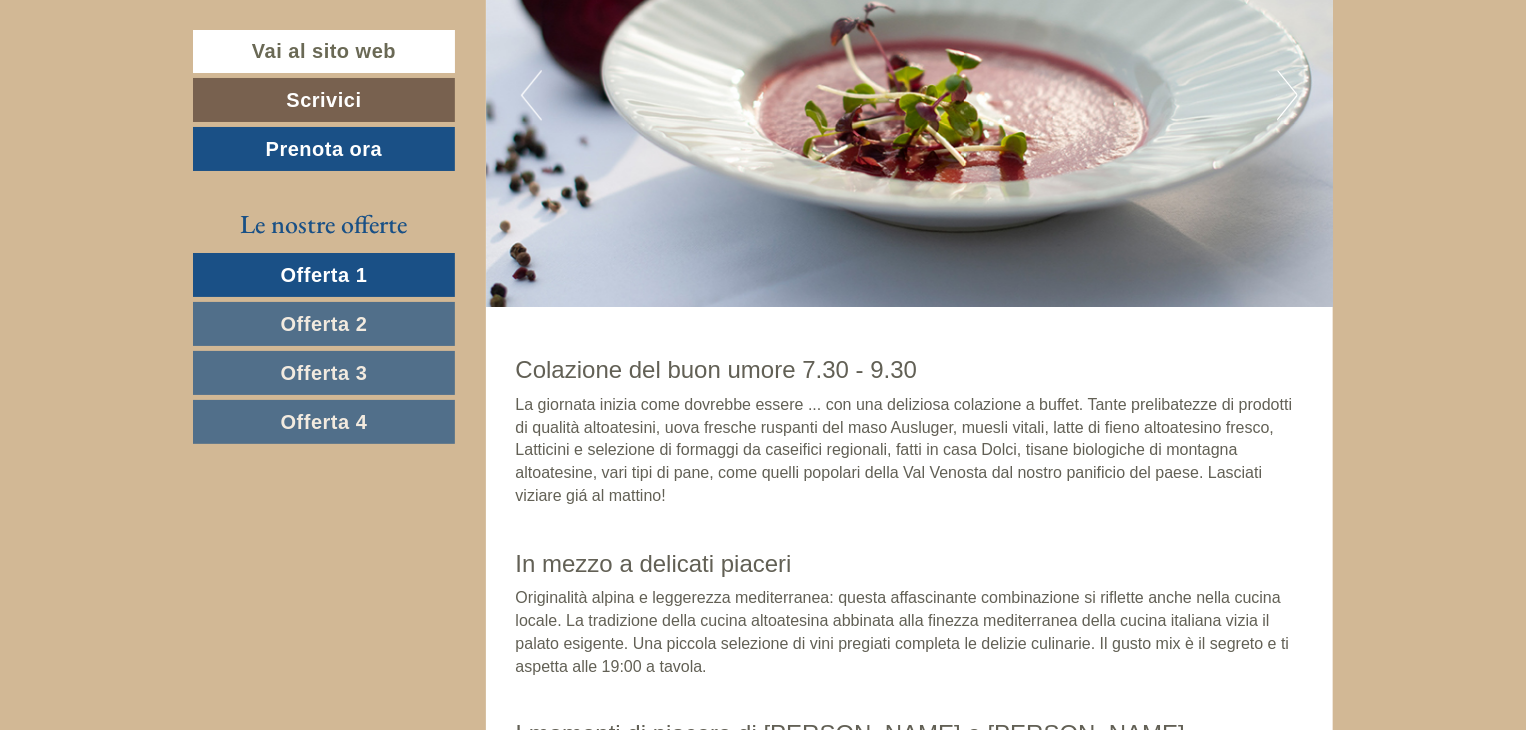 scroll, scrollTop: 6400, scrollLeft: 0, axis: vertical 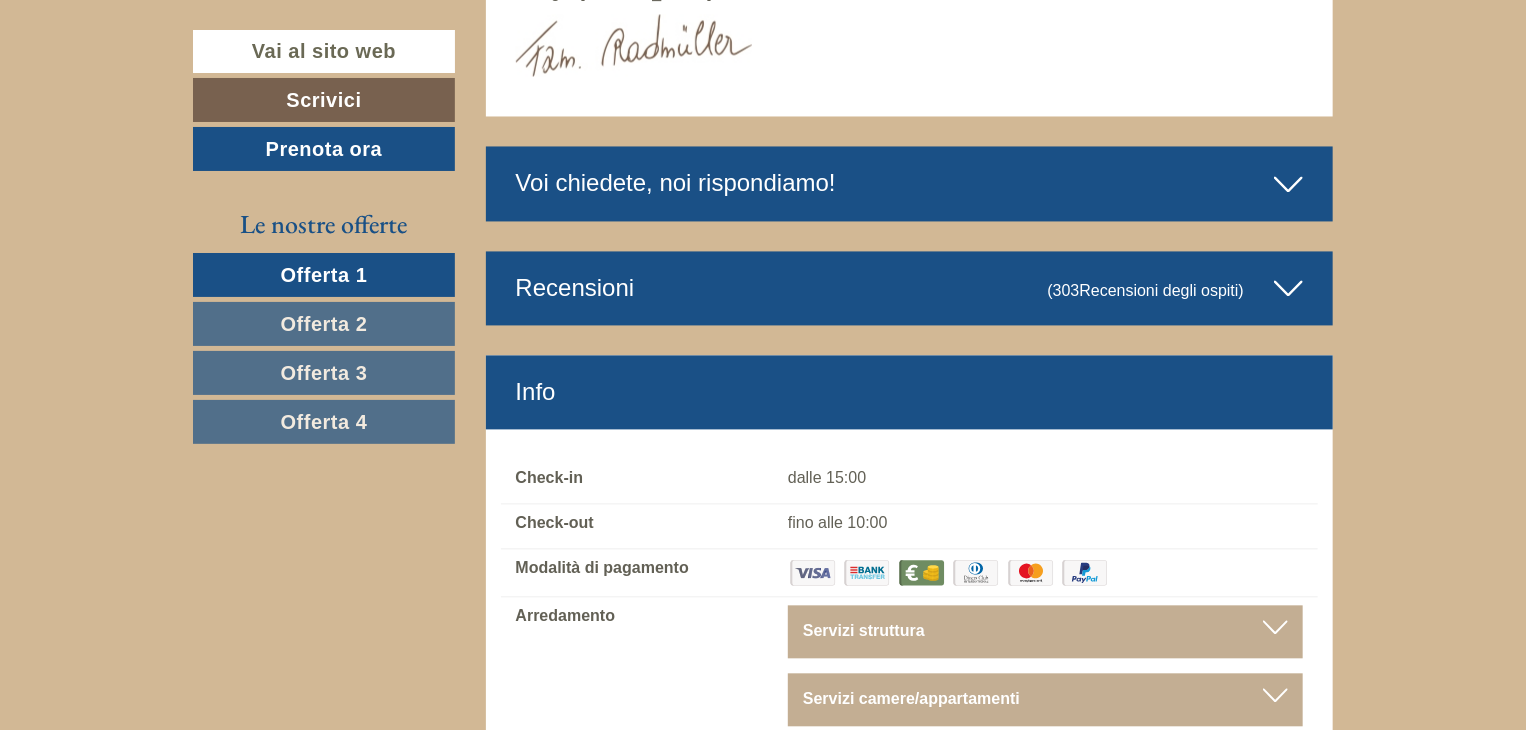 click at bounding box center (1275, 627) 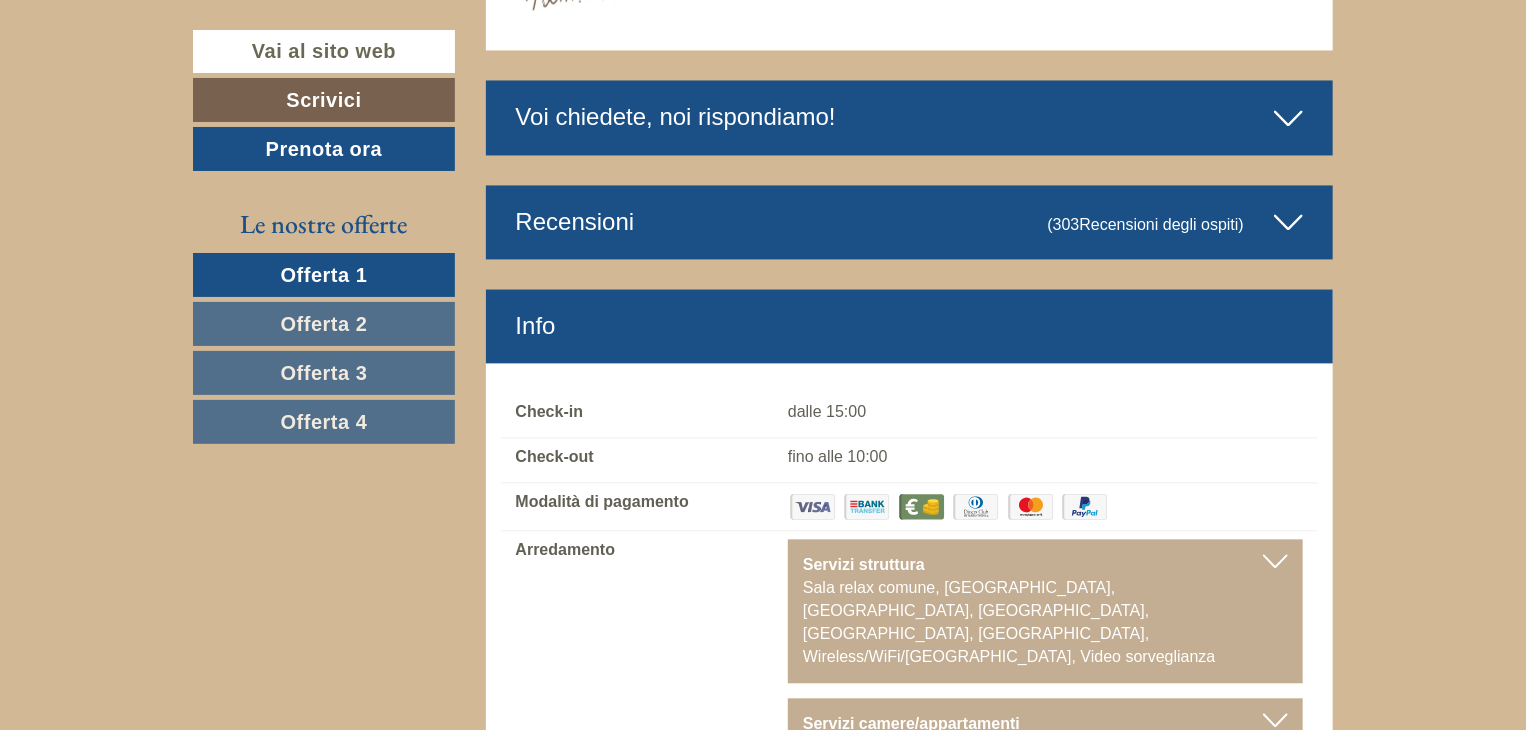scroll, scrollTop: 9645, scrollLeft: 0, axis: vertical 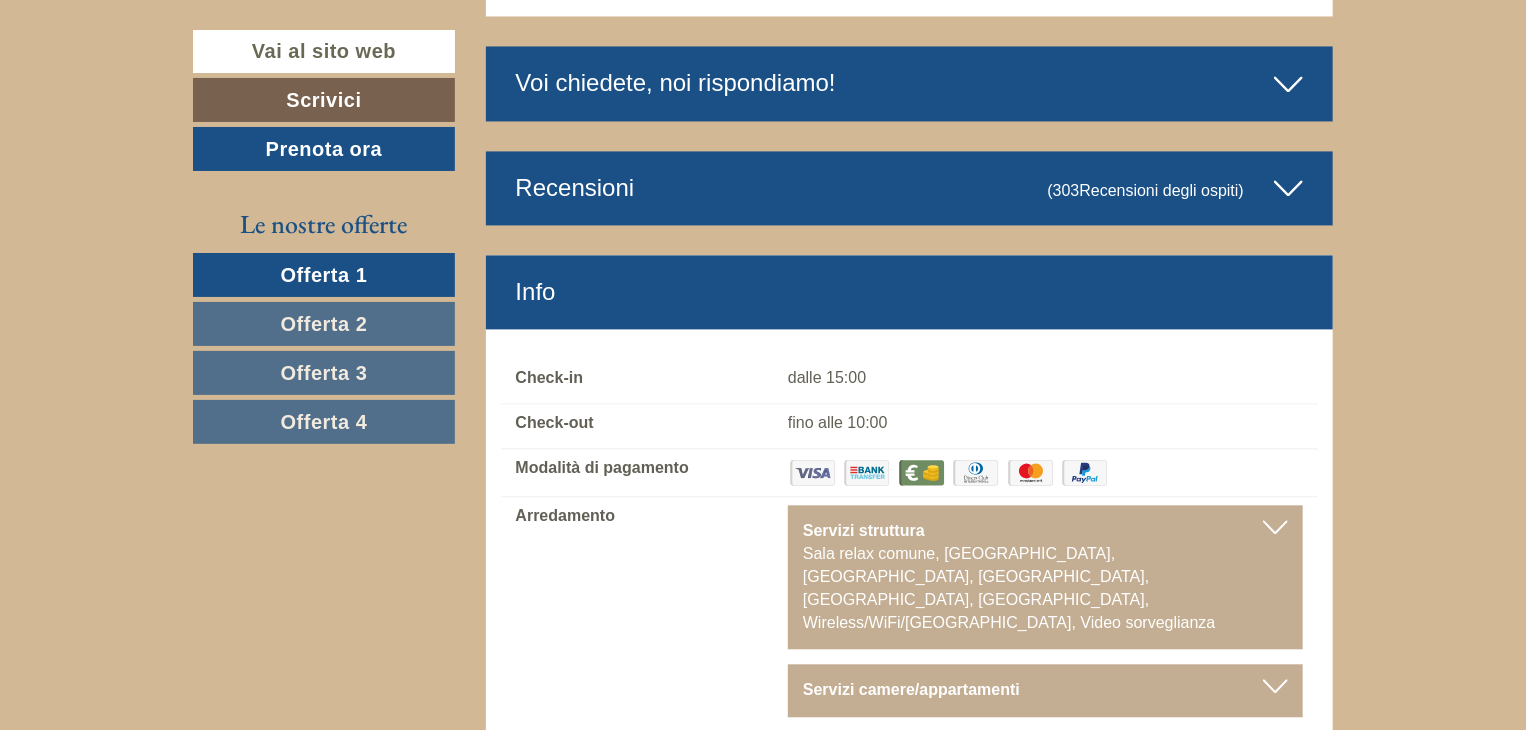 click at bounding box center (1275, 686) 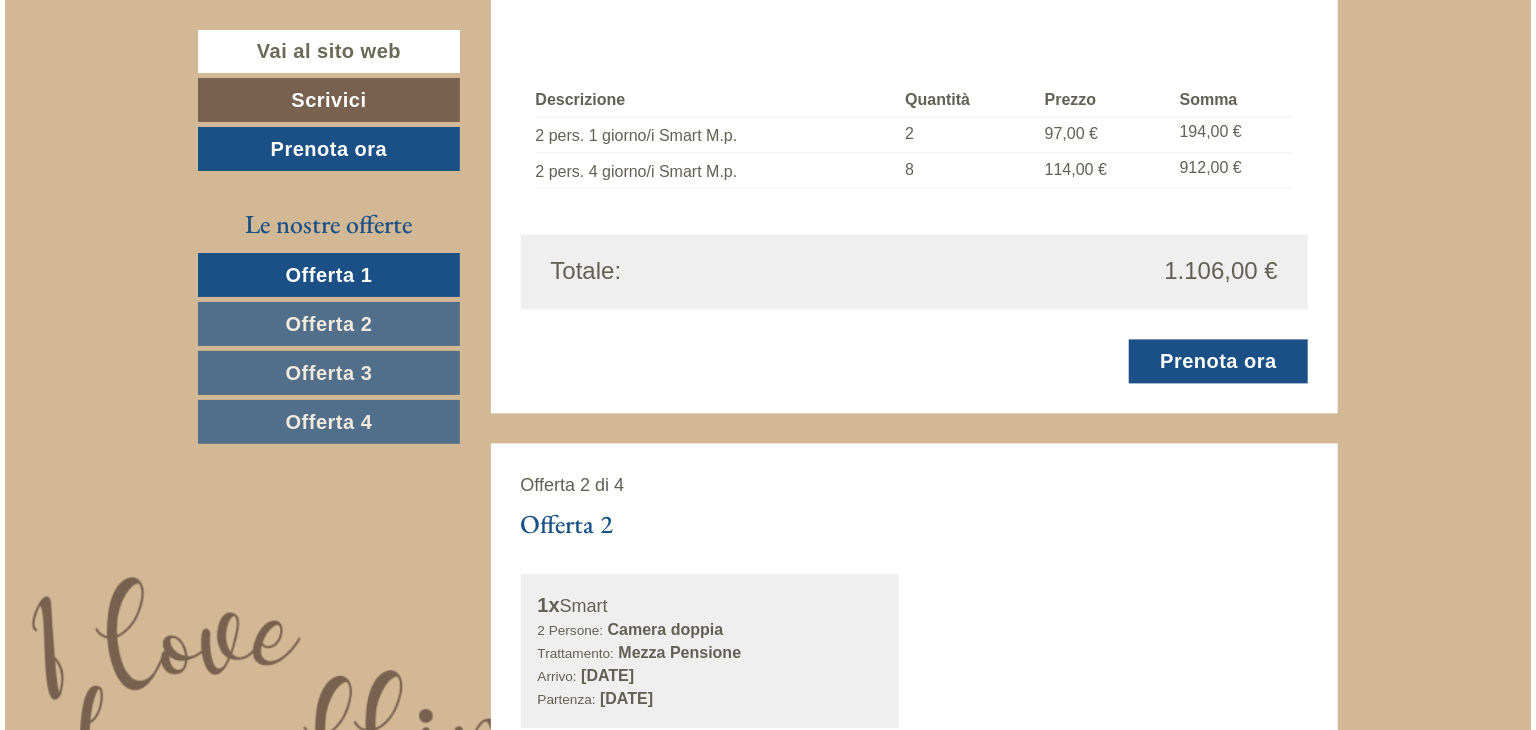 scroll, scrollTop: 2000, scrollLeft: 0, axis: vertical 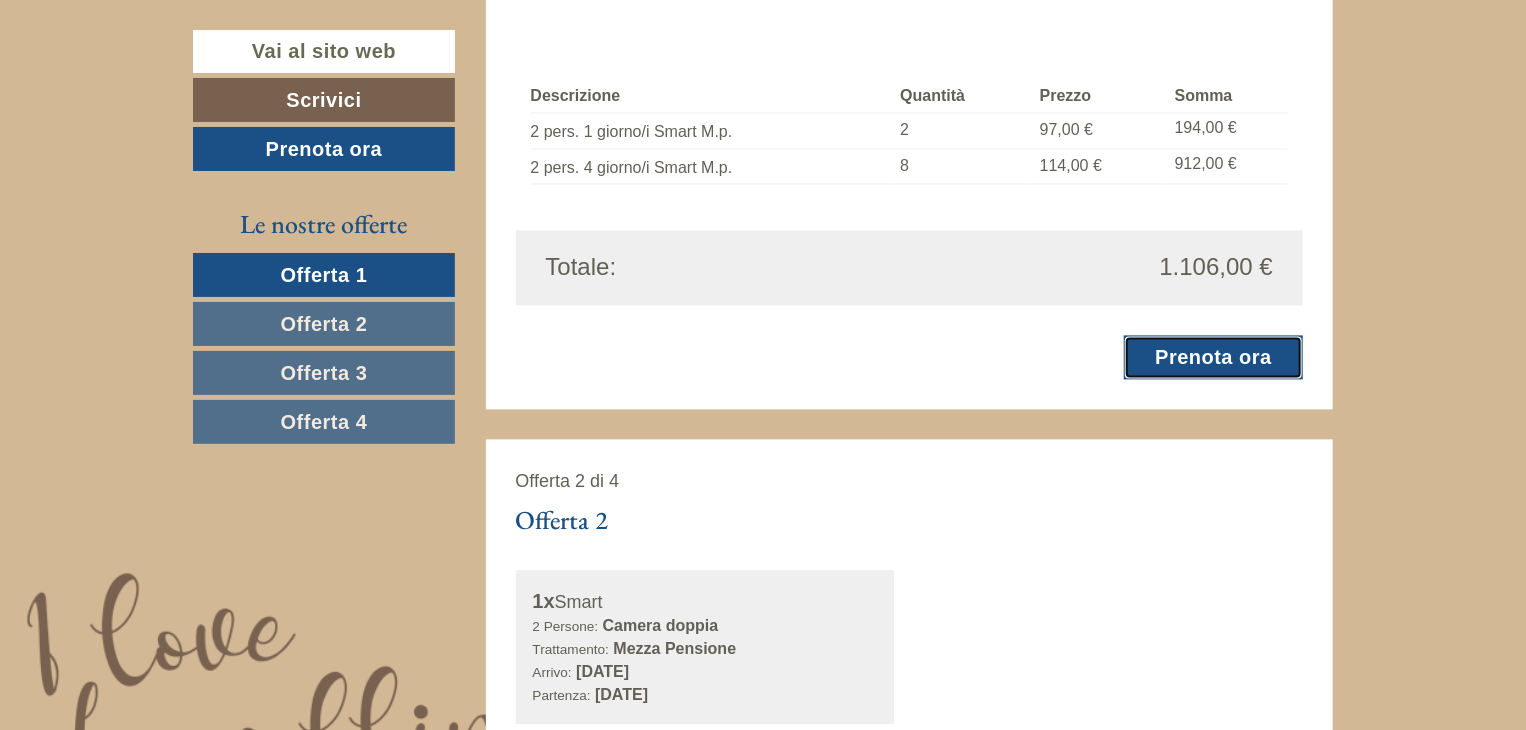 click on "Prenota ora" at bounding box center [1213, 357] 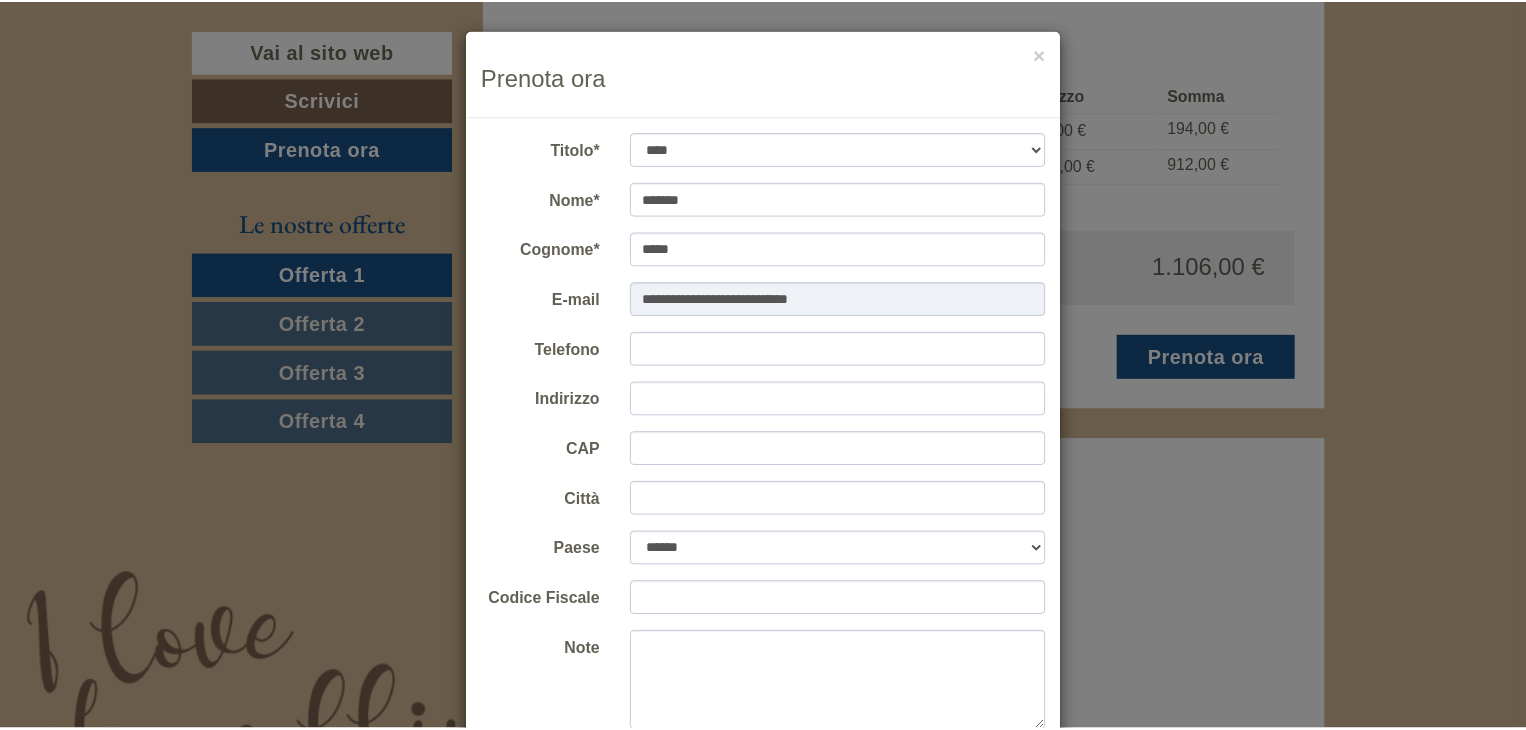 scroll, scrollTop: 0, scrollLeft: 0, axis: both 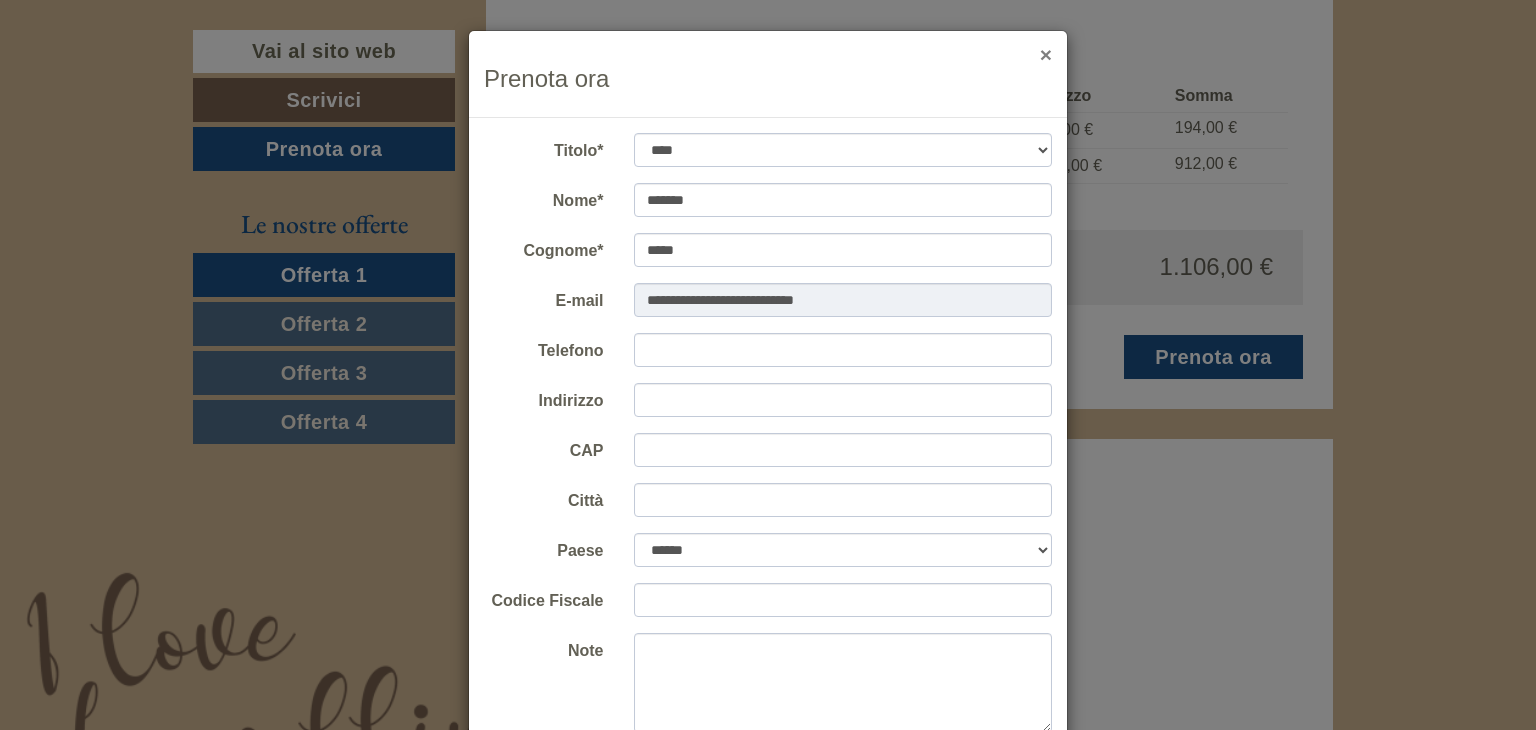 click on "×" at bounding box center [1046, 54] 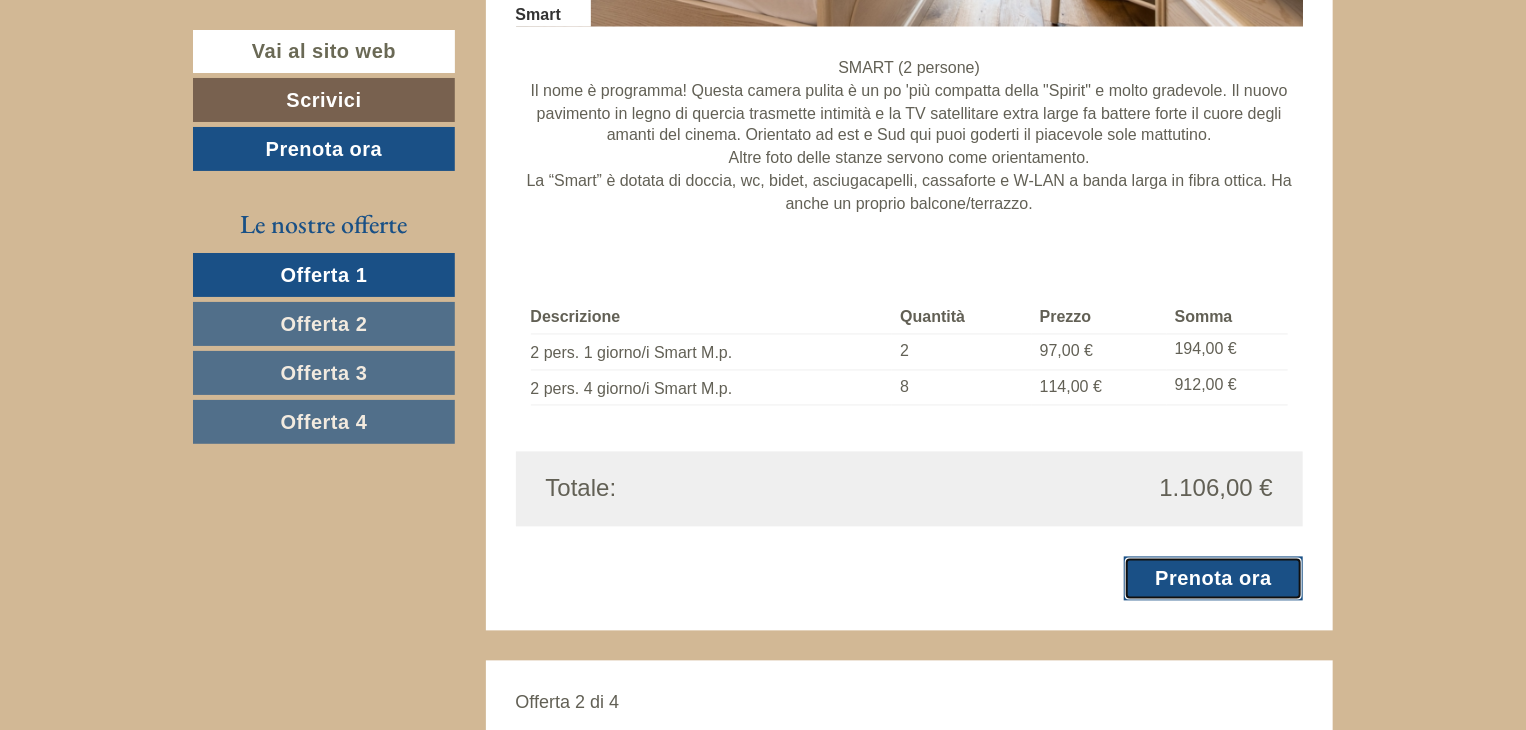 scroll, scrollTop: 2100, scrollLeft: 0, axis: vertical 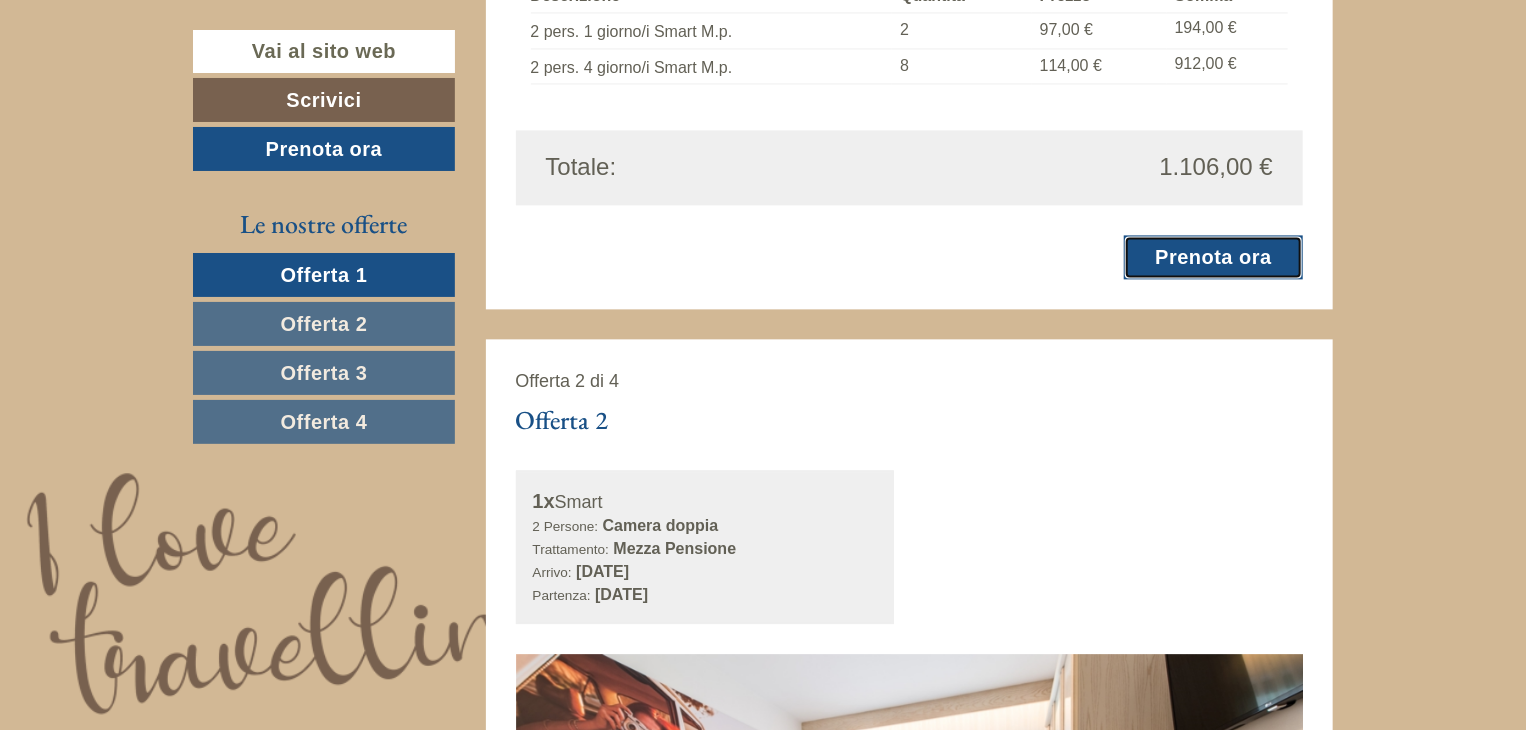 click on "Prenota ora" at bounding box center (1213, 257) 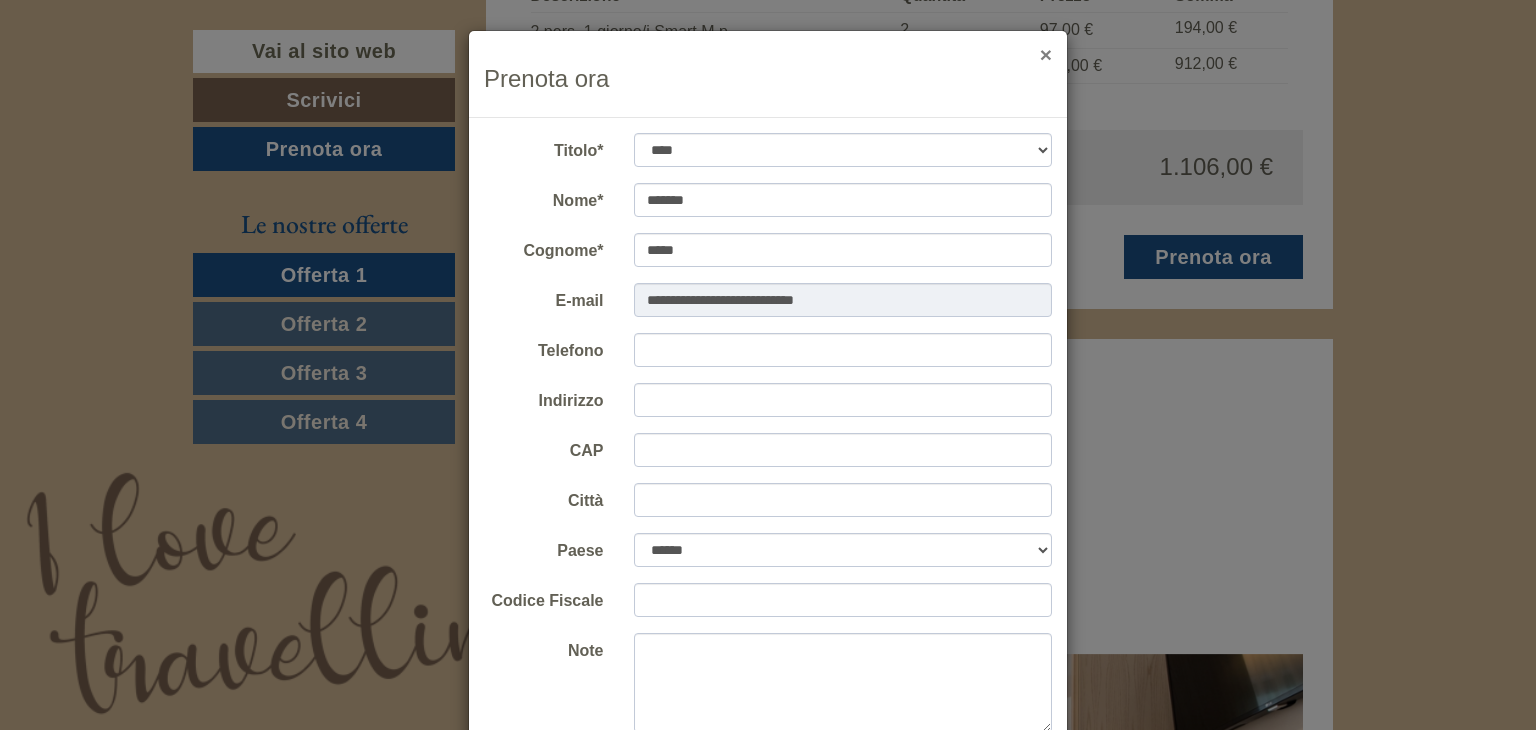 click on "×" at bounding box center (1046, 54) 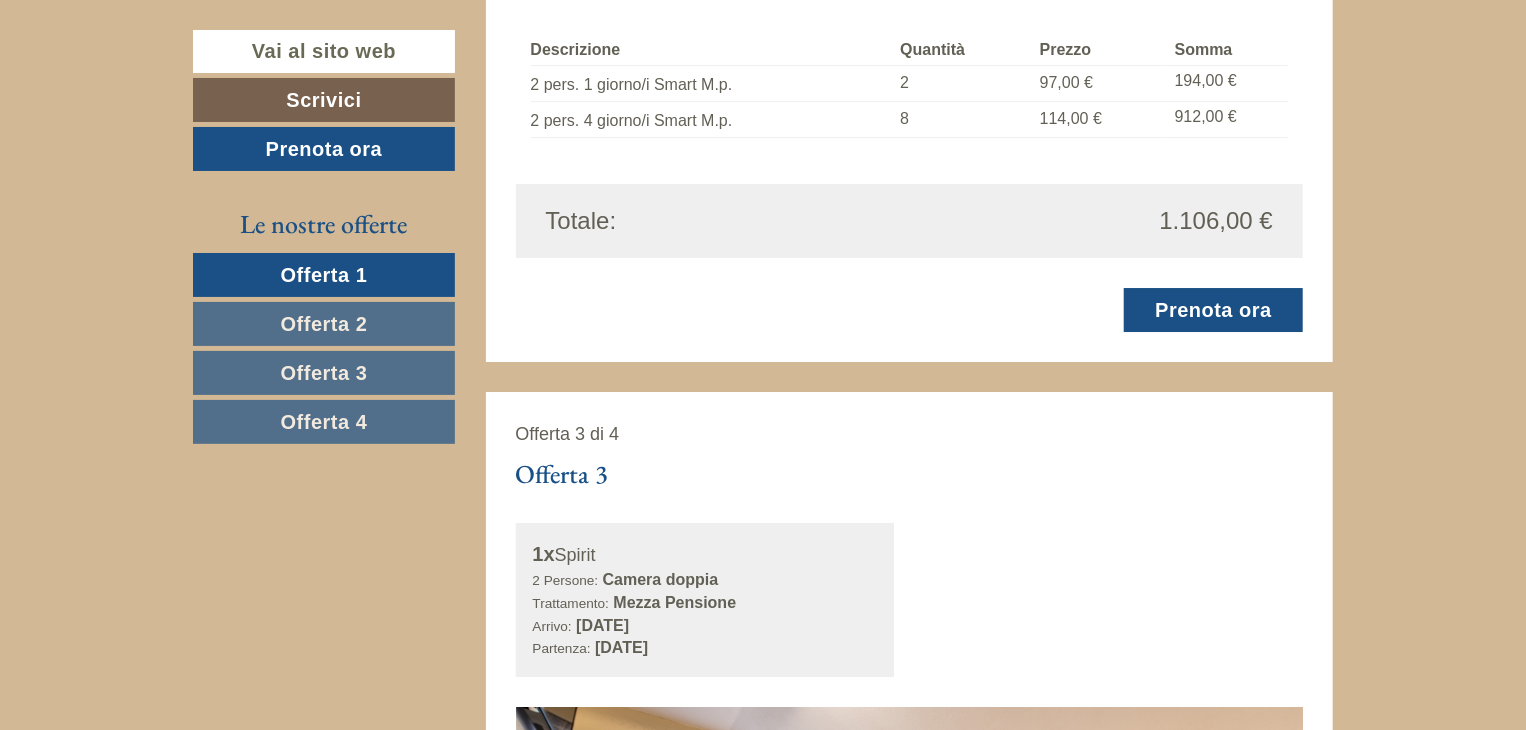 scroll, scrollTop: 3400, scrollLeft: 0, axis: vertical 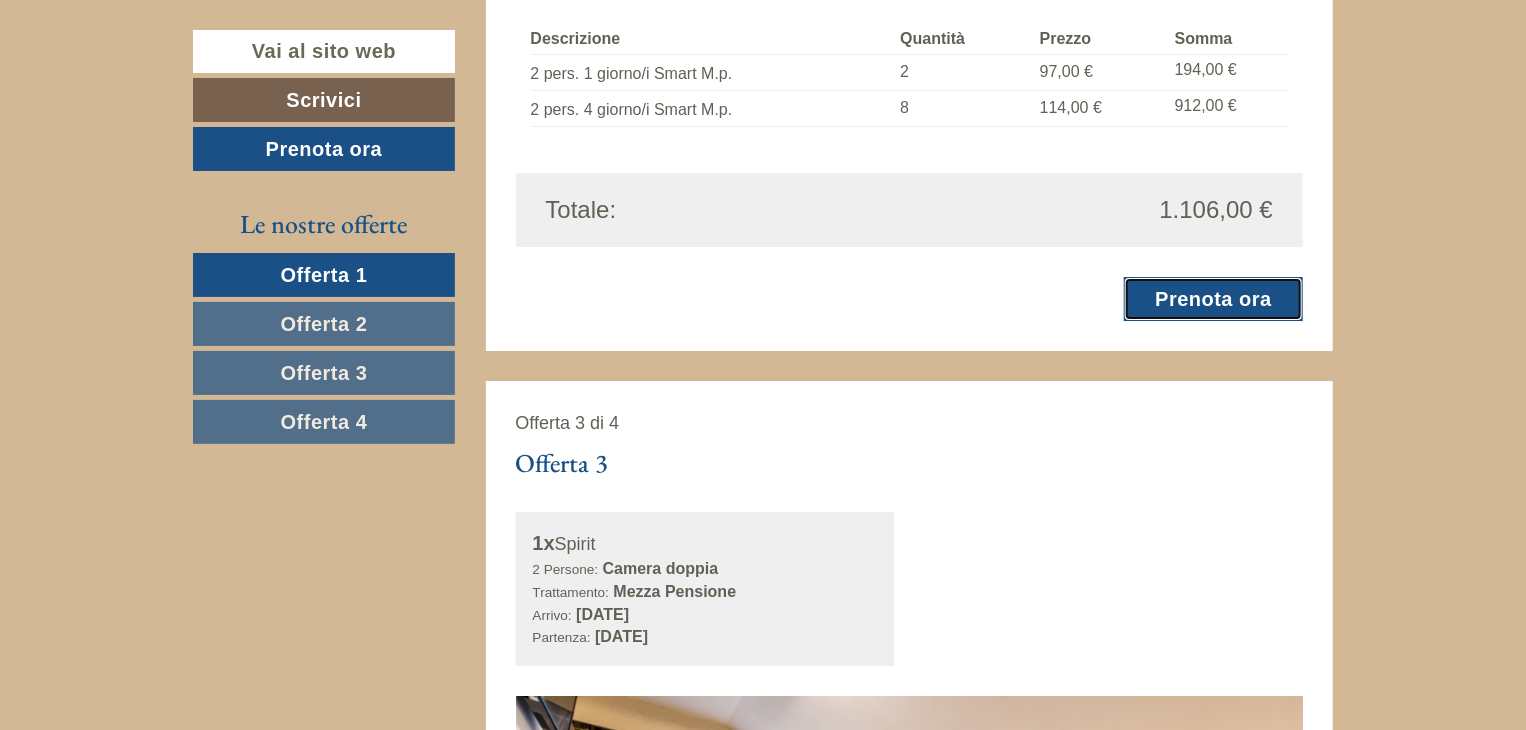 click on "Prenota ora" at bounding box center (1213, 299) 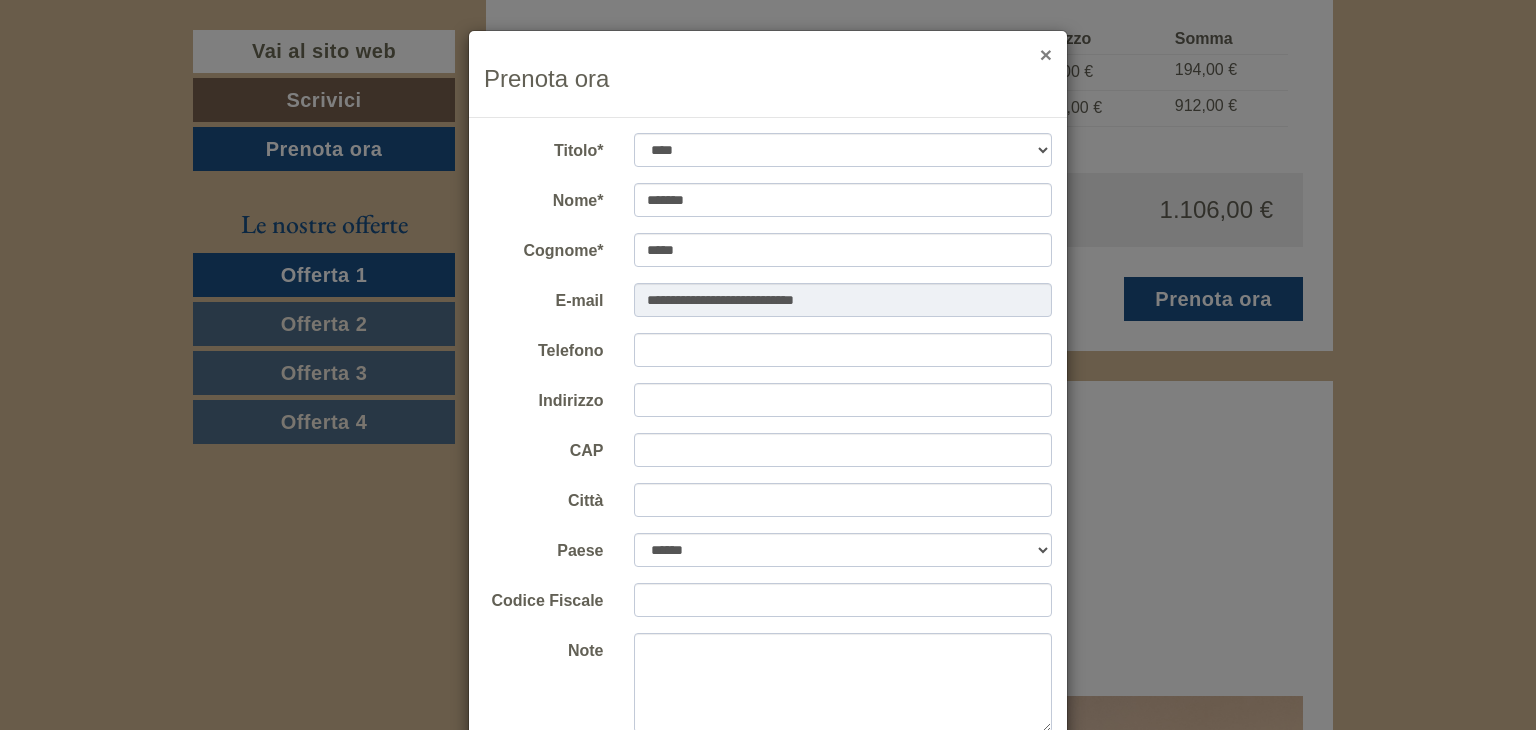 click on "×" at bounding box center (1046, 54) 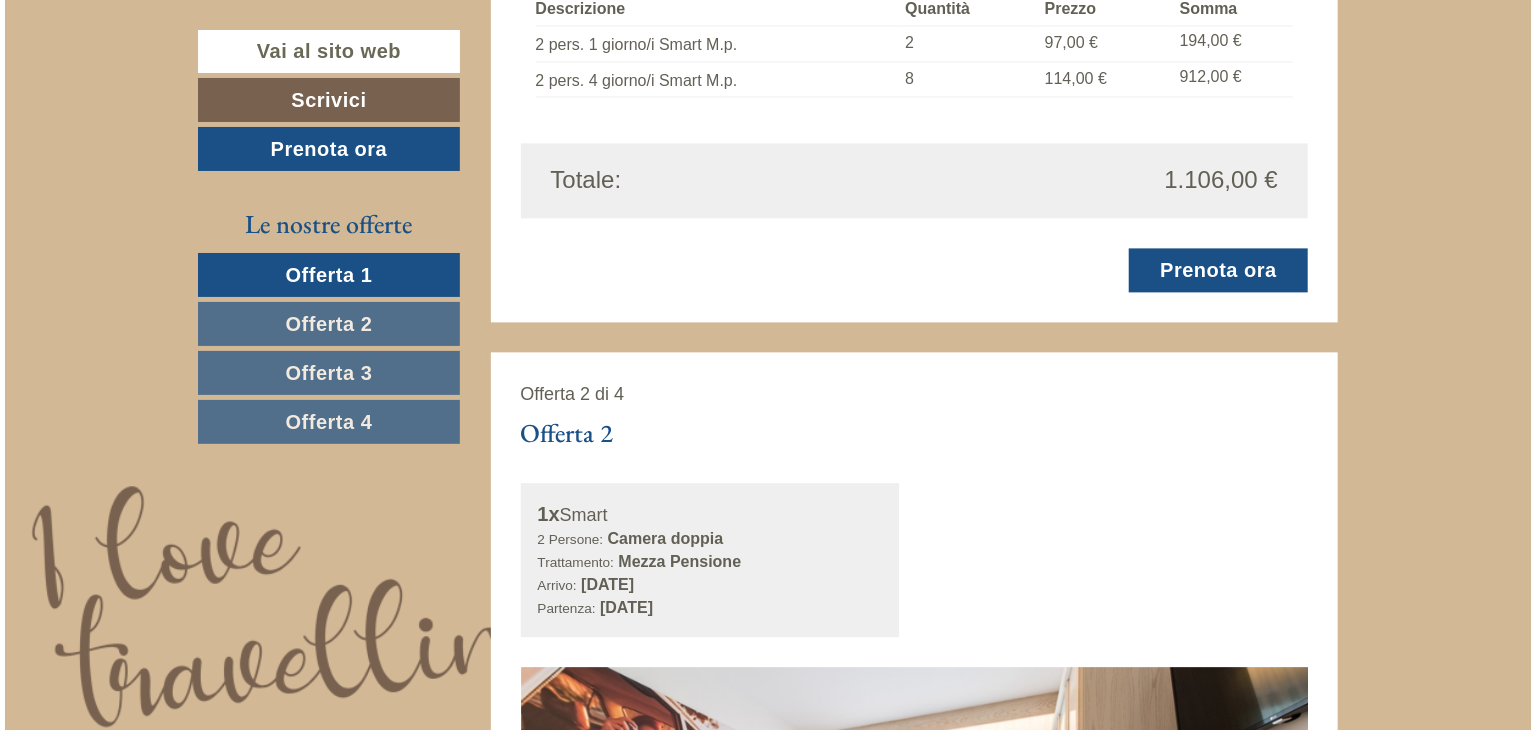 scroll, scrollTop: 2100, scrollLeft: 0, axis: vertical 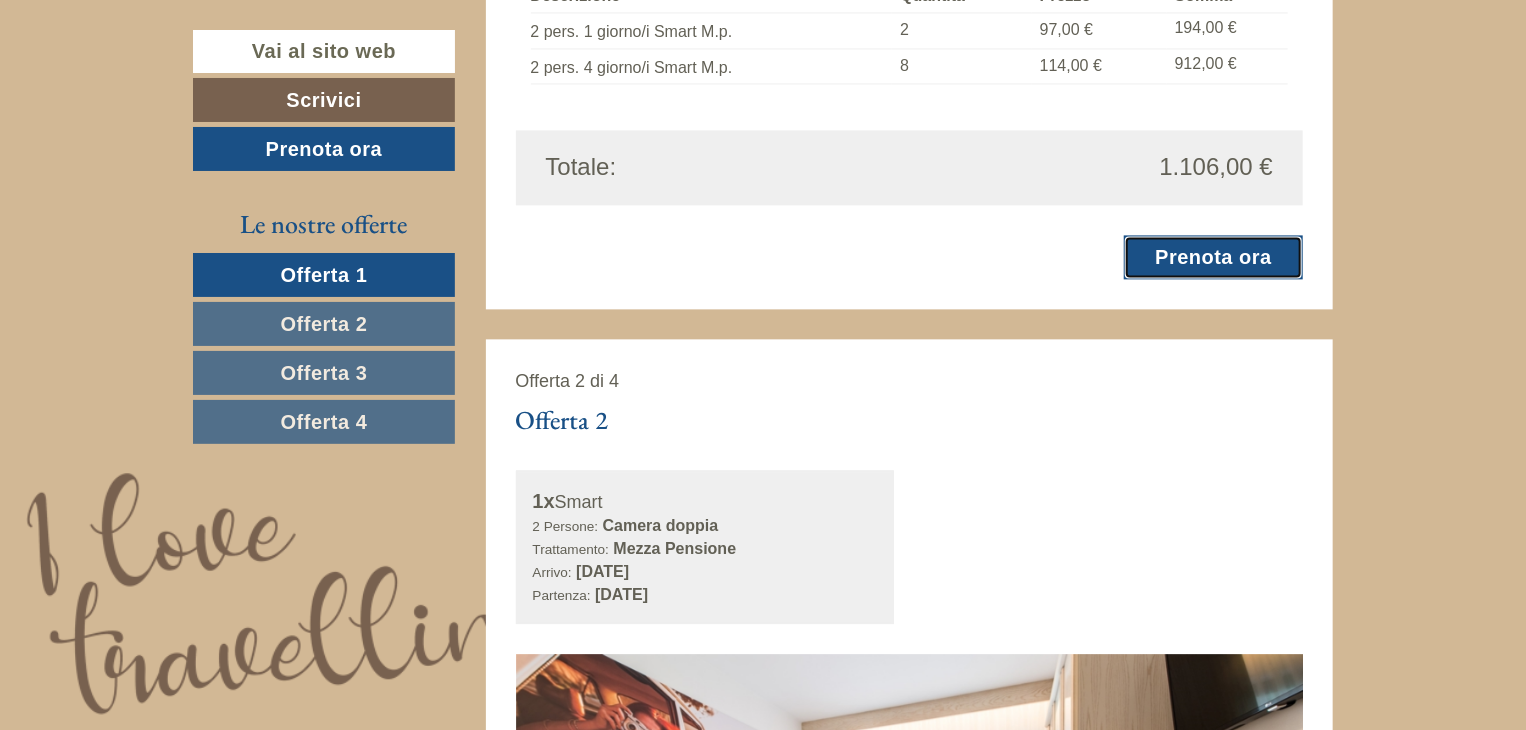 click on "Prenota ora" at bounding box center (1213, 257) 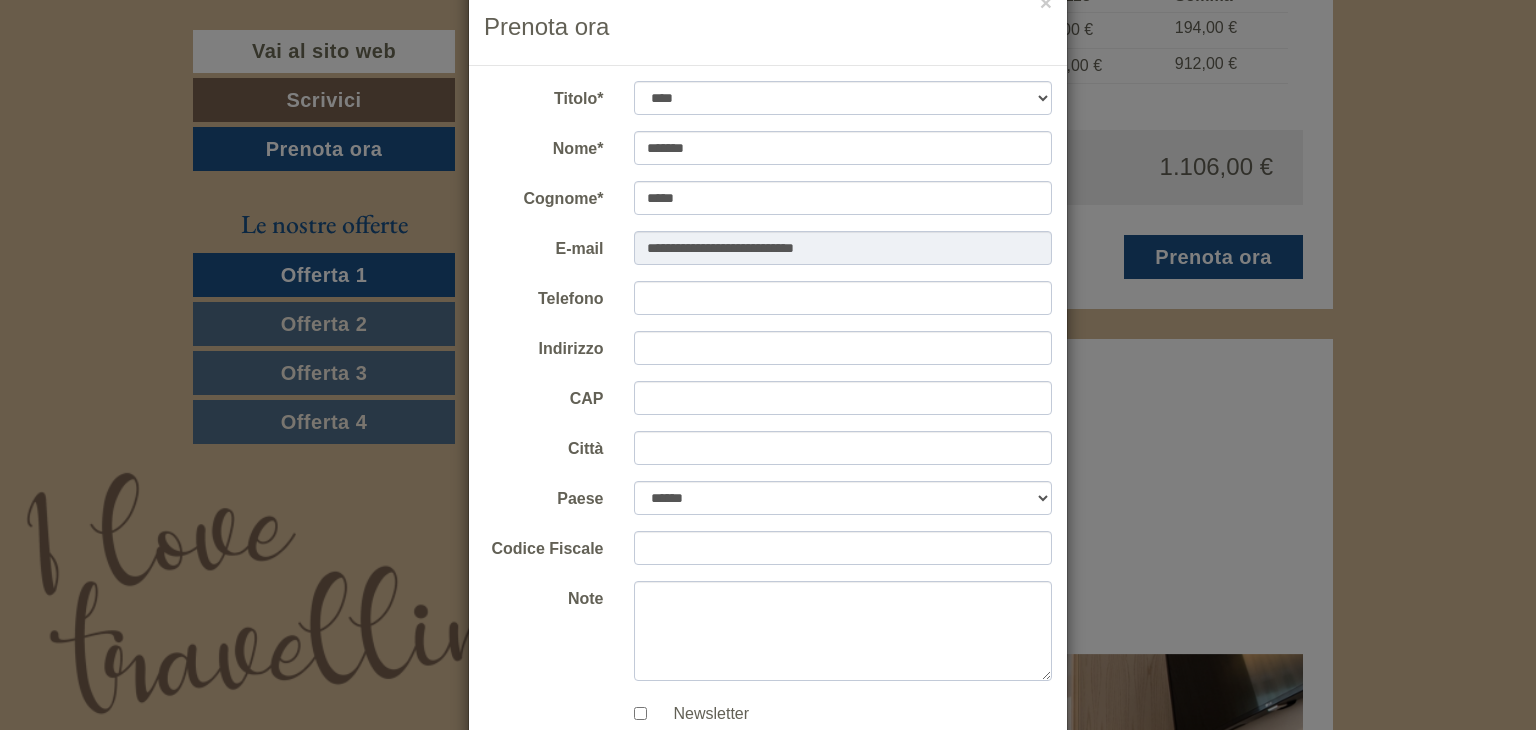 scroll, scrollTop: 100, scrollLeft: 0, axis: vertical 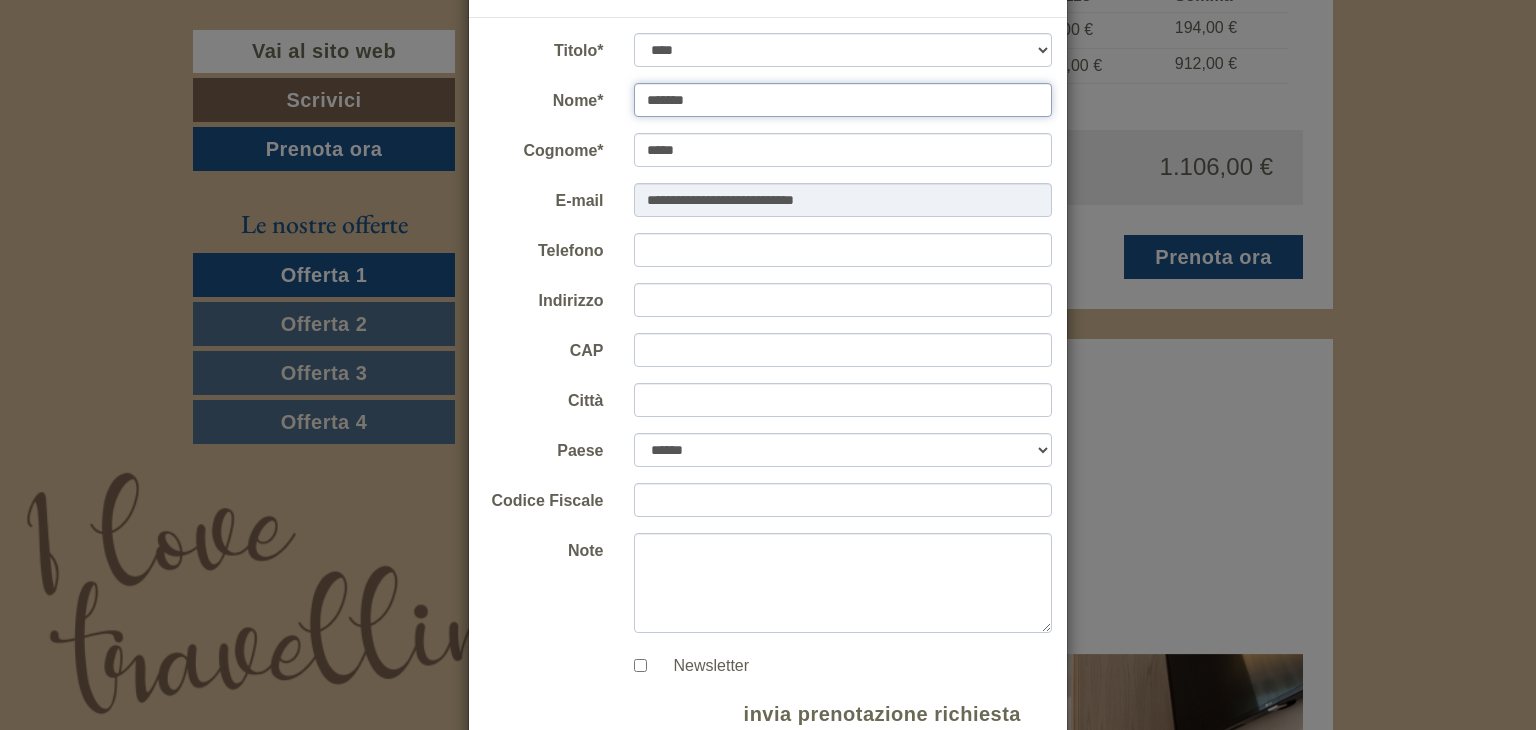 click on "*******" at bounding box center (843, 100) 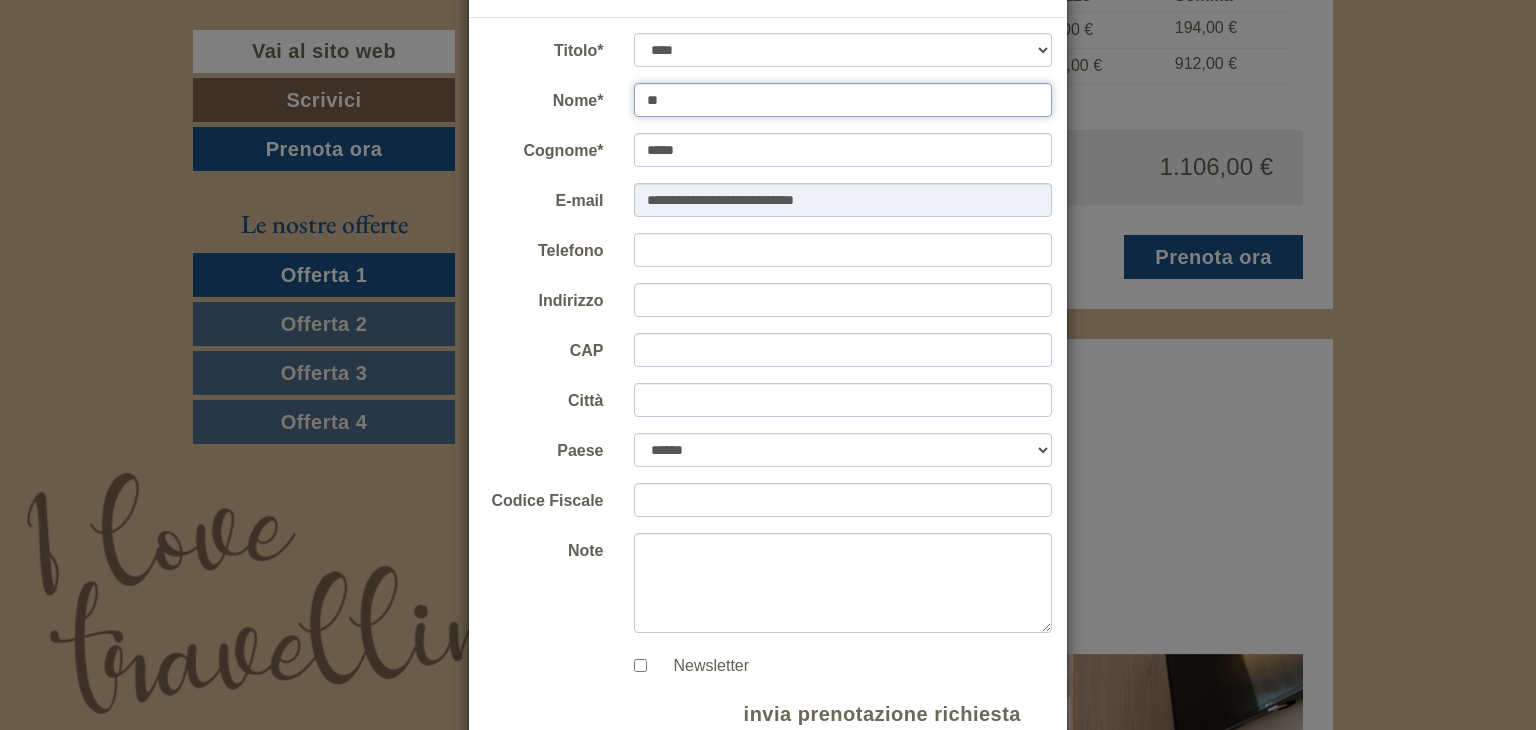 type on "*" 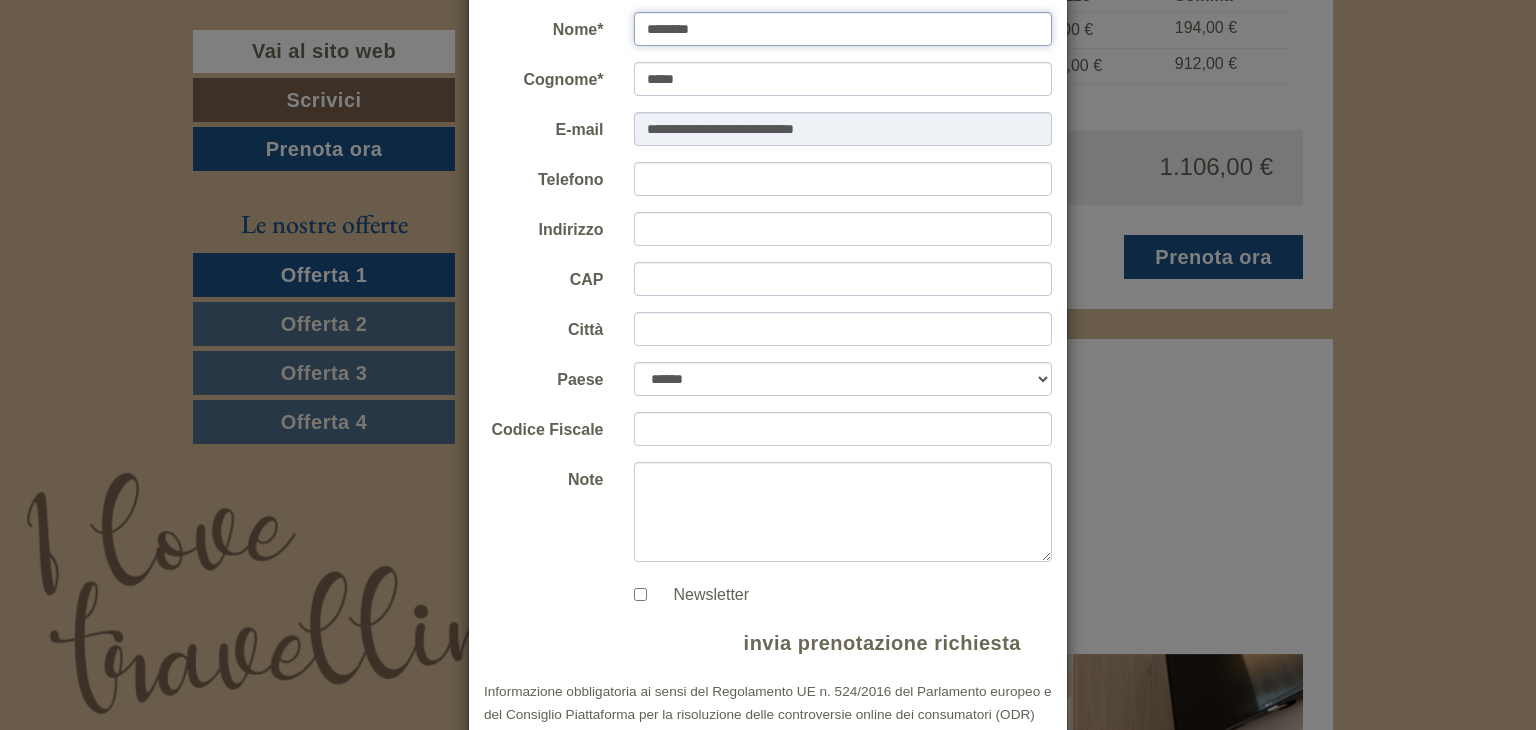 scroll, scrollTop: 200, scrollLeft: 0, axis: vertical 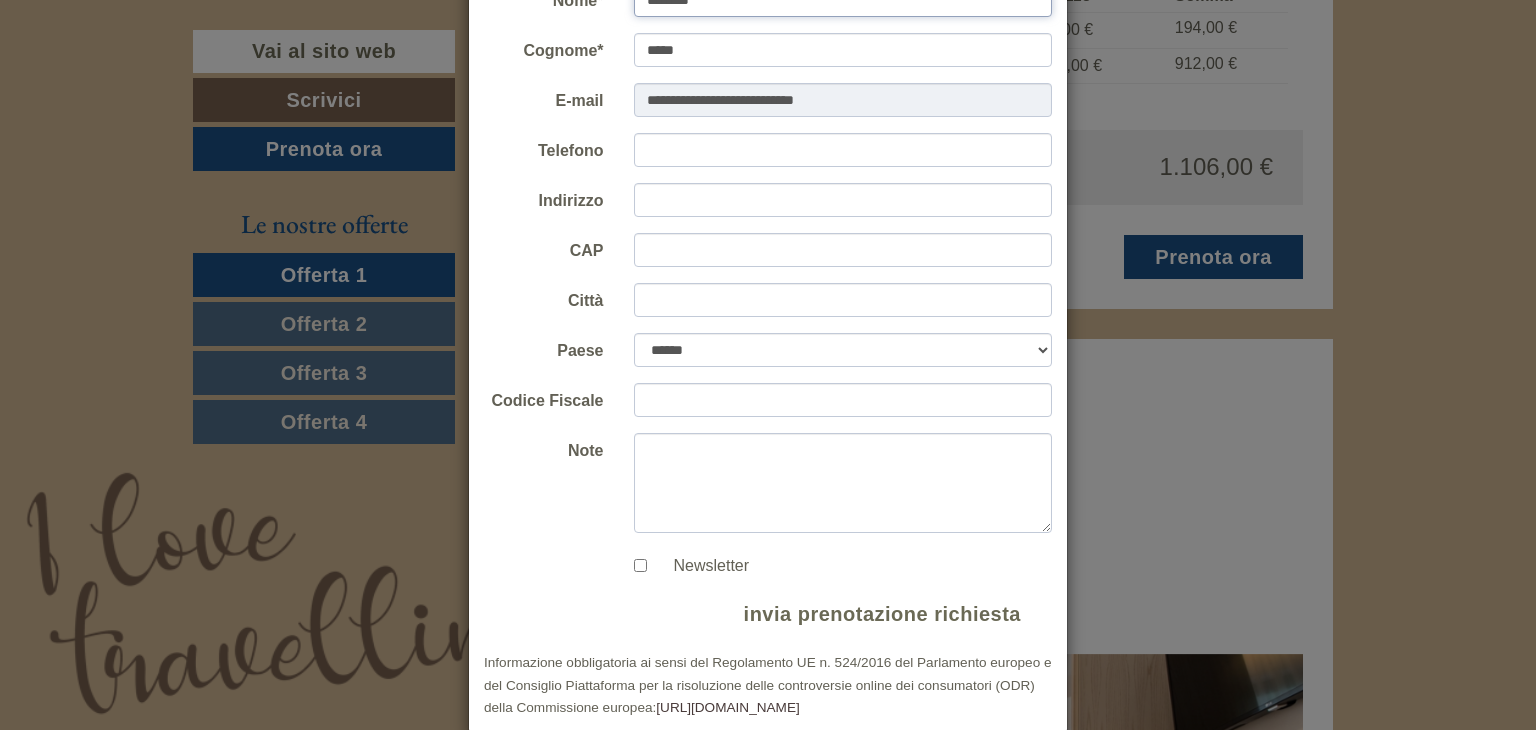 type on "********" 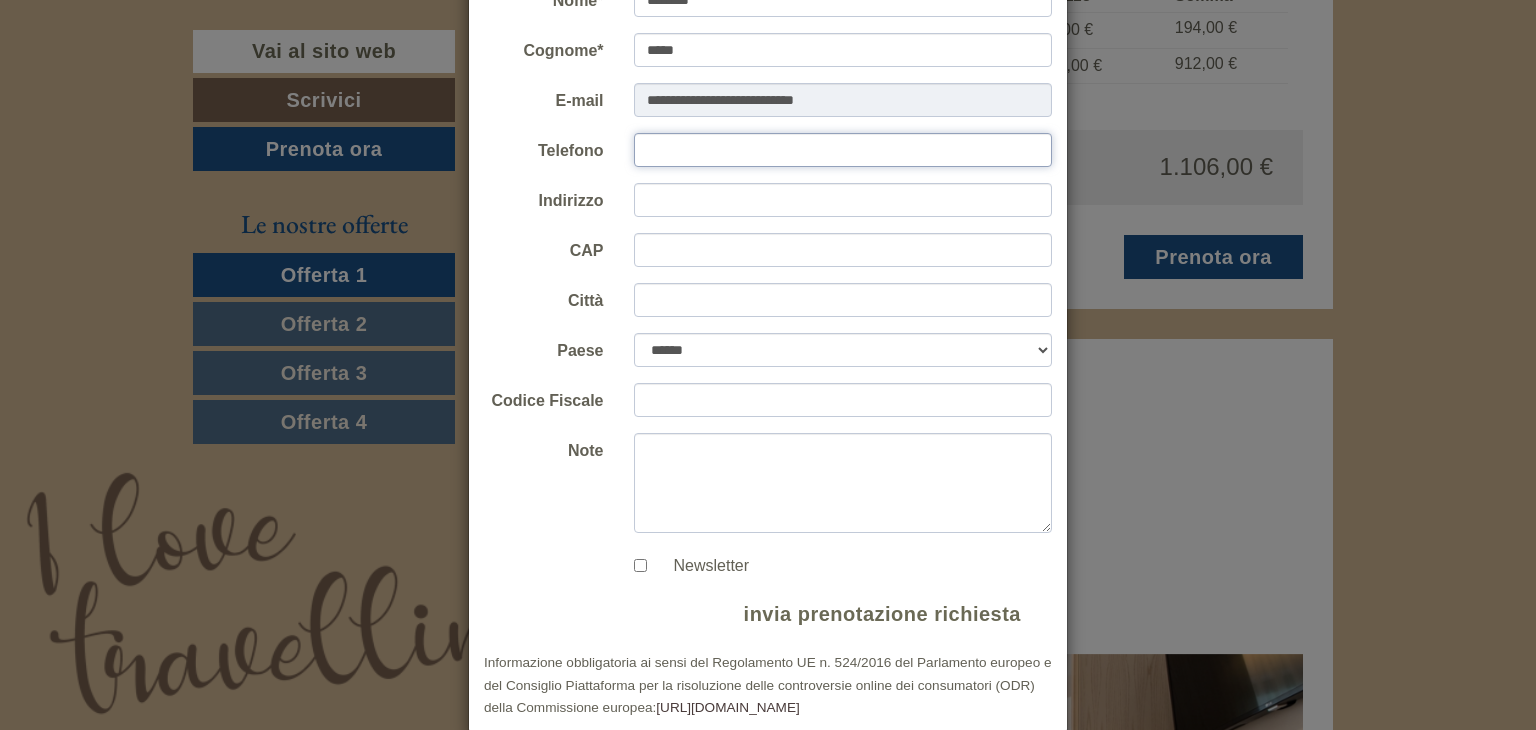 click on "Telefono" at bounding box center (843, 150) 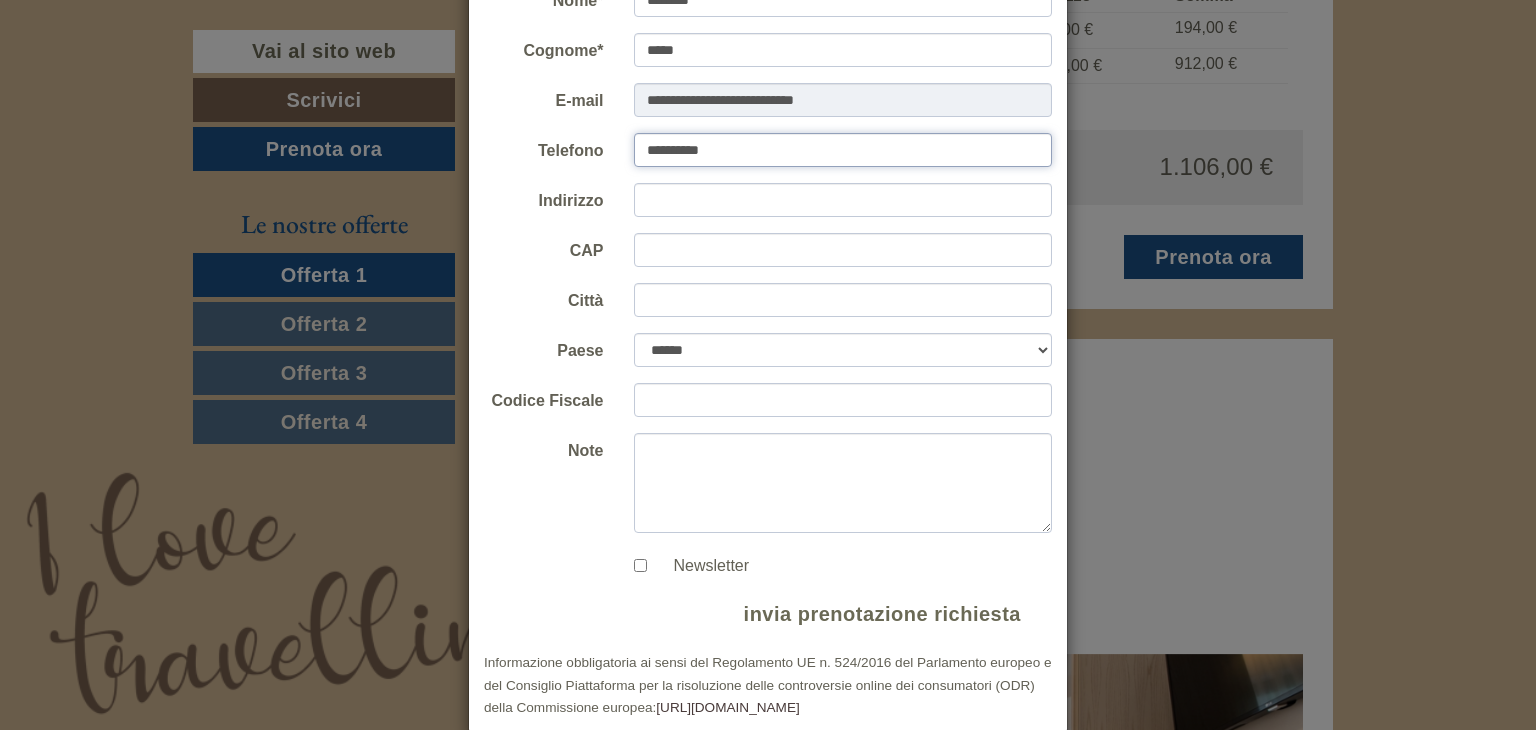 click on "**********" at bounding box center [843, 150] 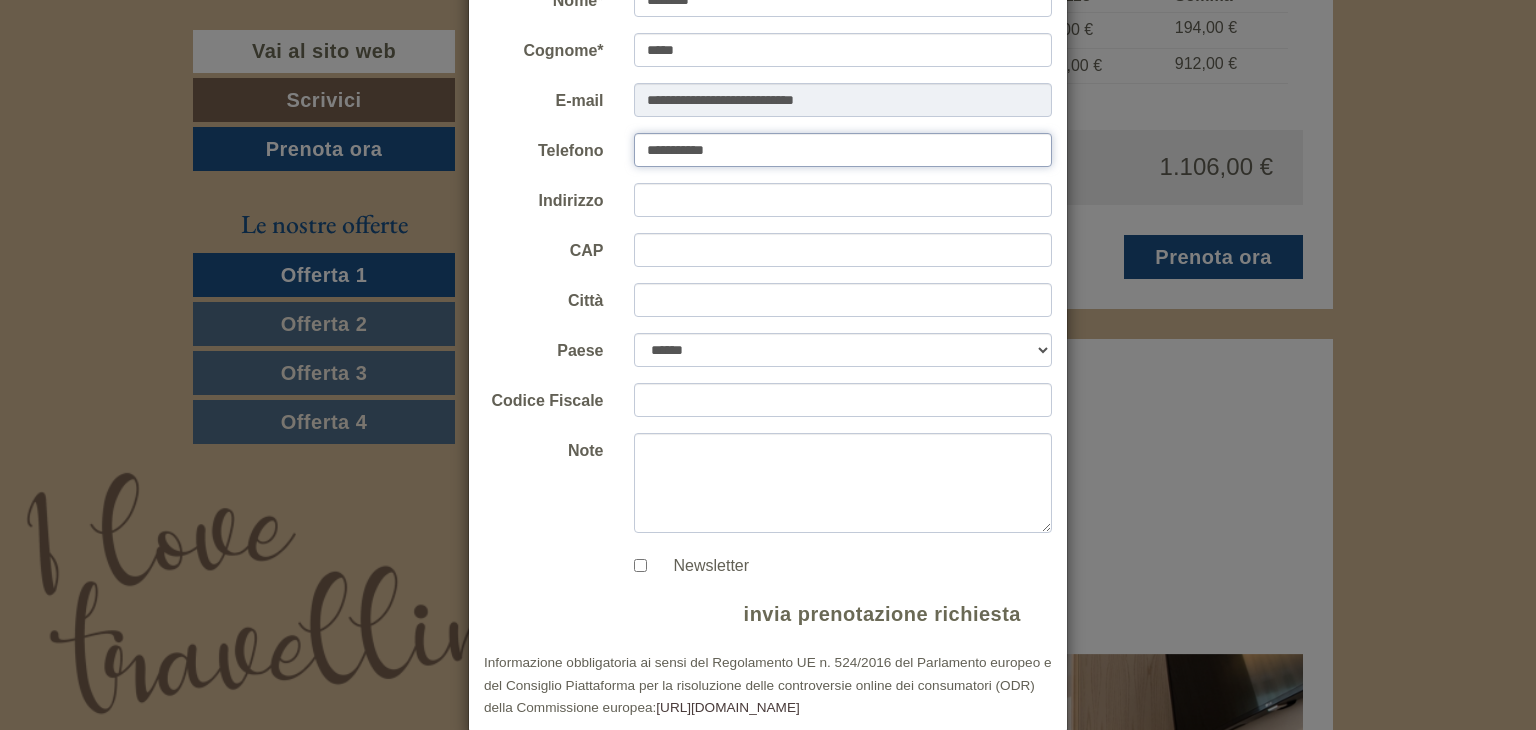 type on "**********" 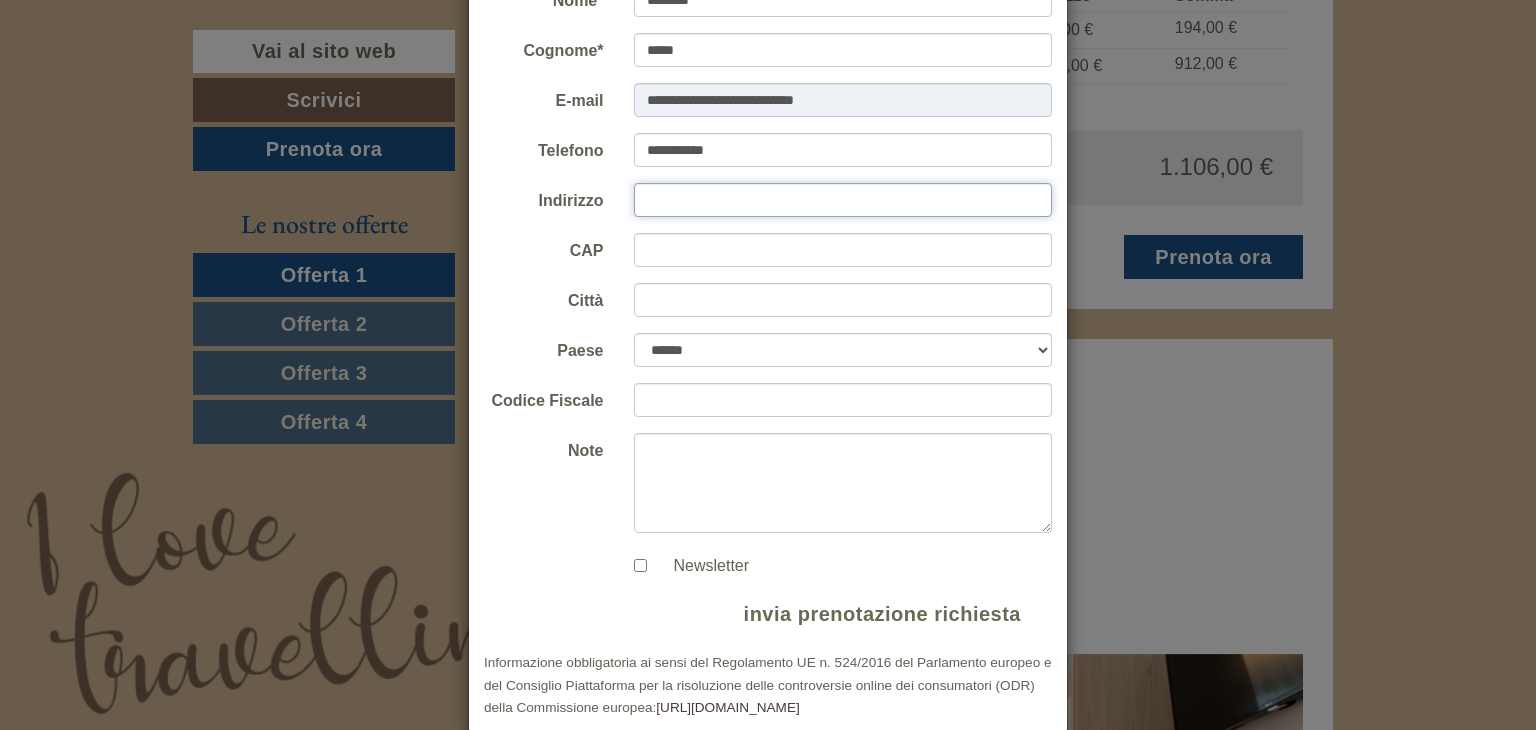 click on "Indirizzo" at bounding box center (843, 200) 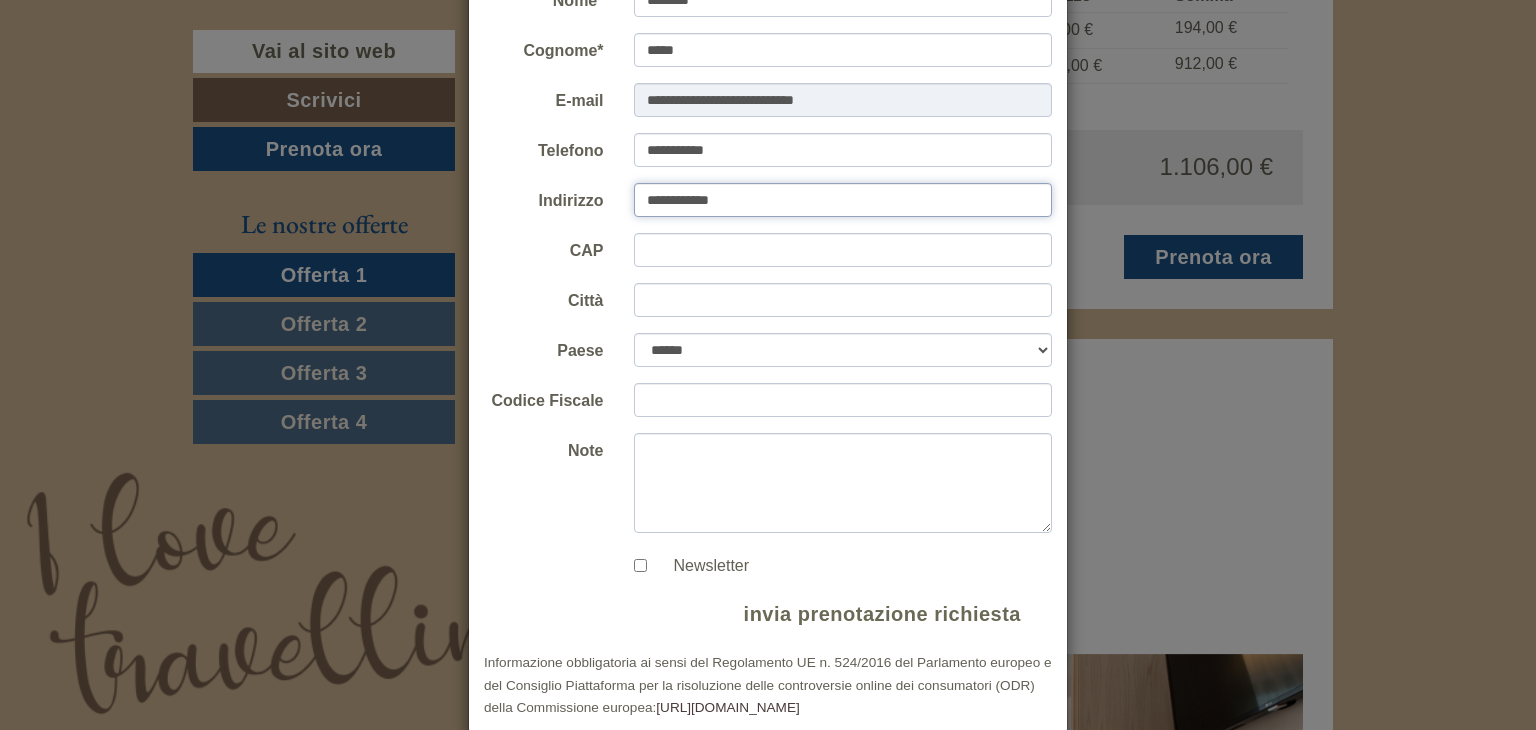 click on "**********" at bounding box center (843, 200) 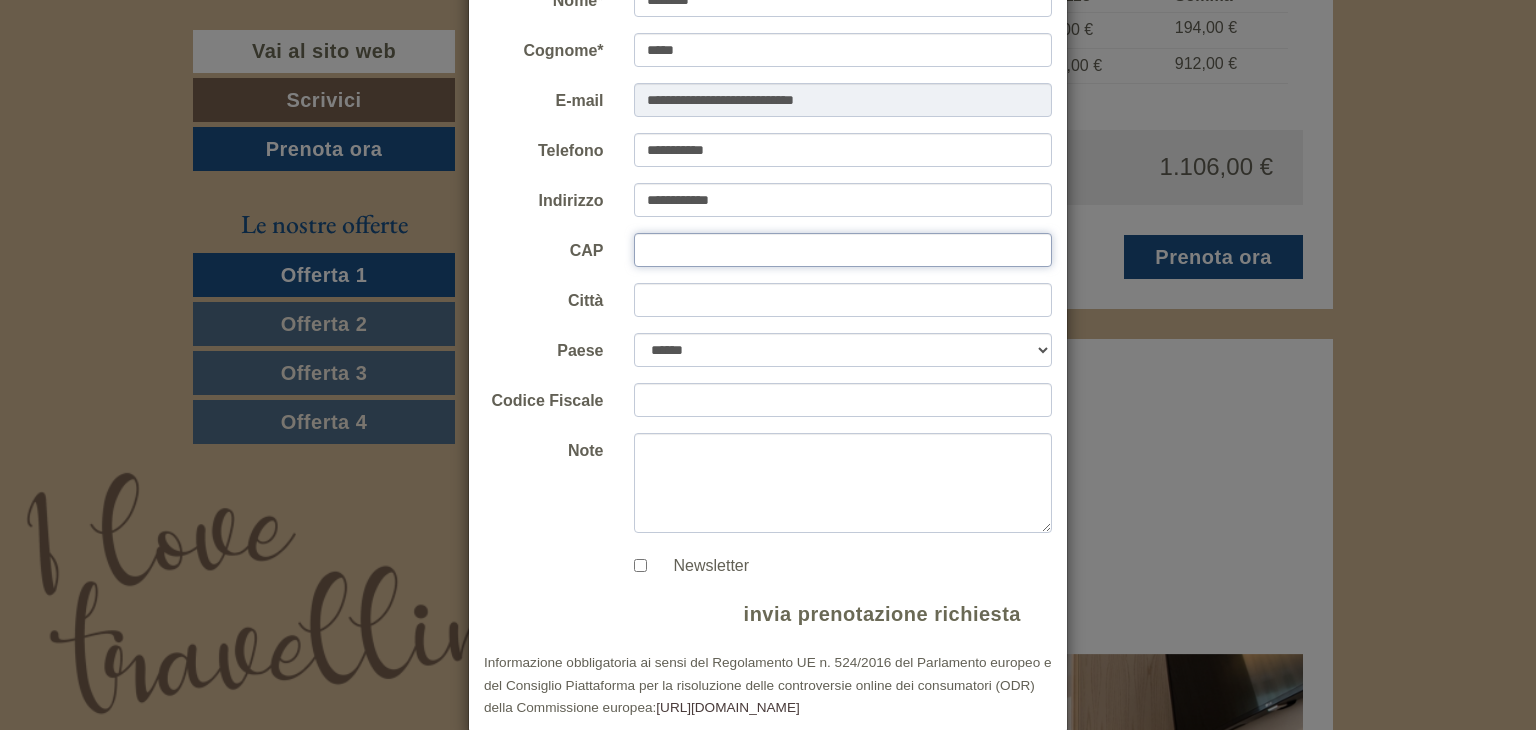 drag, startPoint x: 653, startPoint y: 254, endPoint x: 786, endPoint y: 258, distance: 133.06013 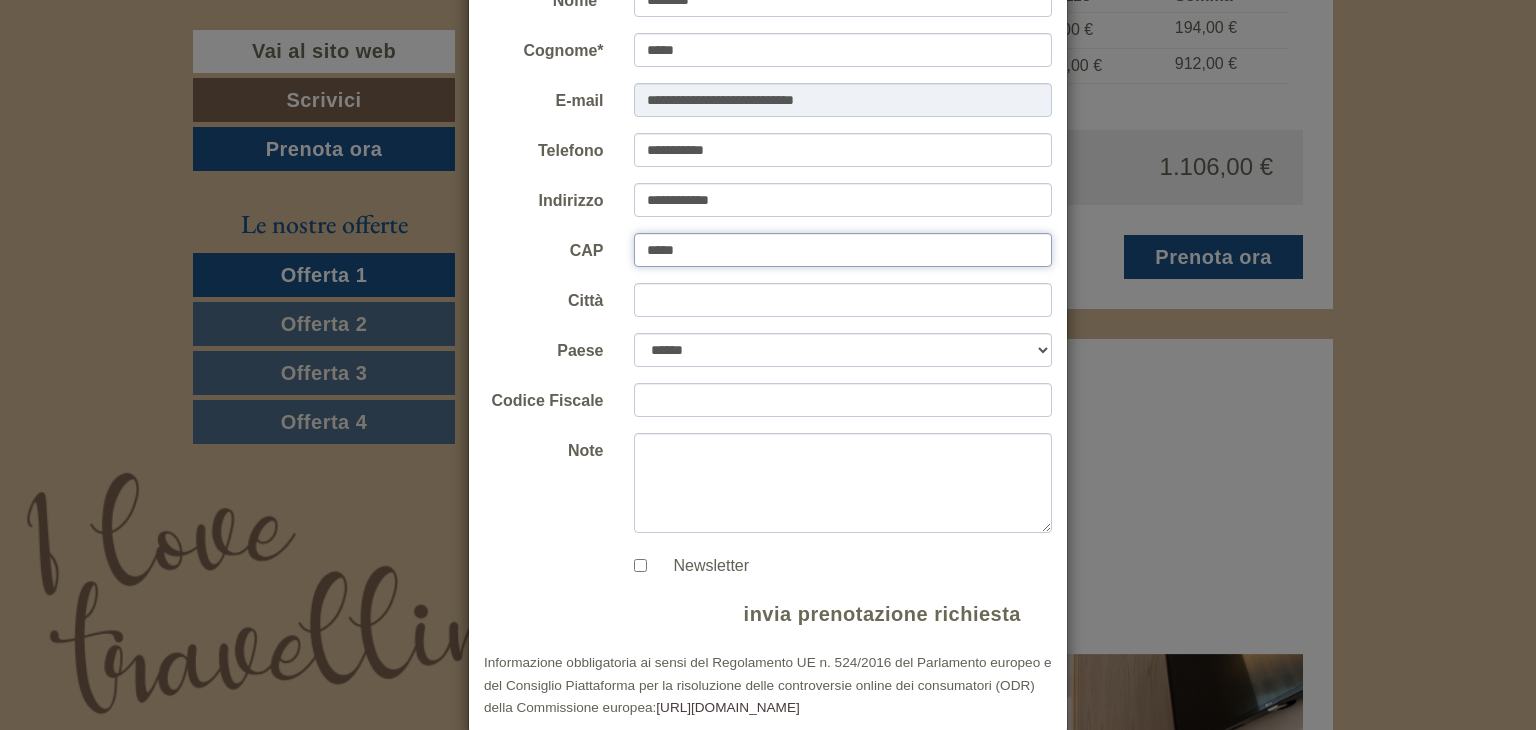 type on "*****" 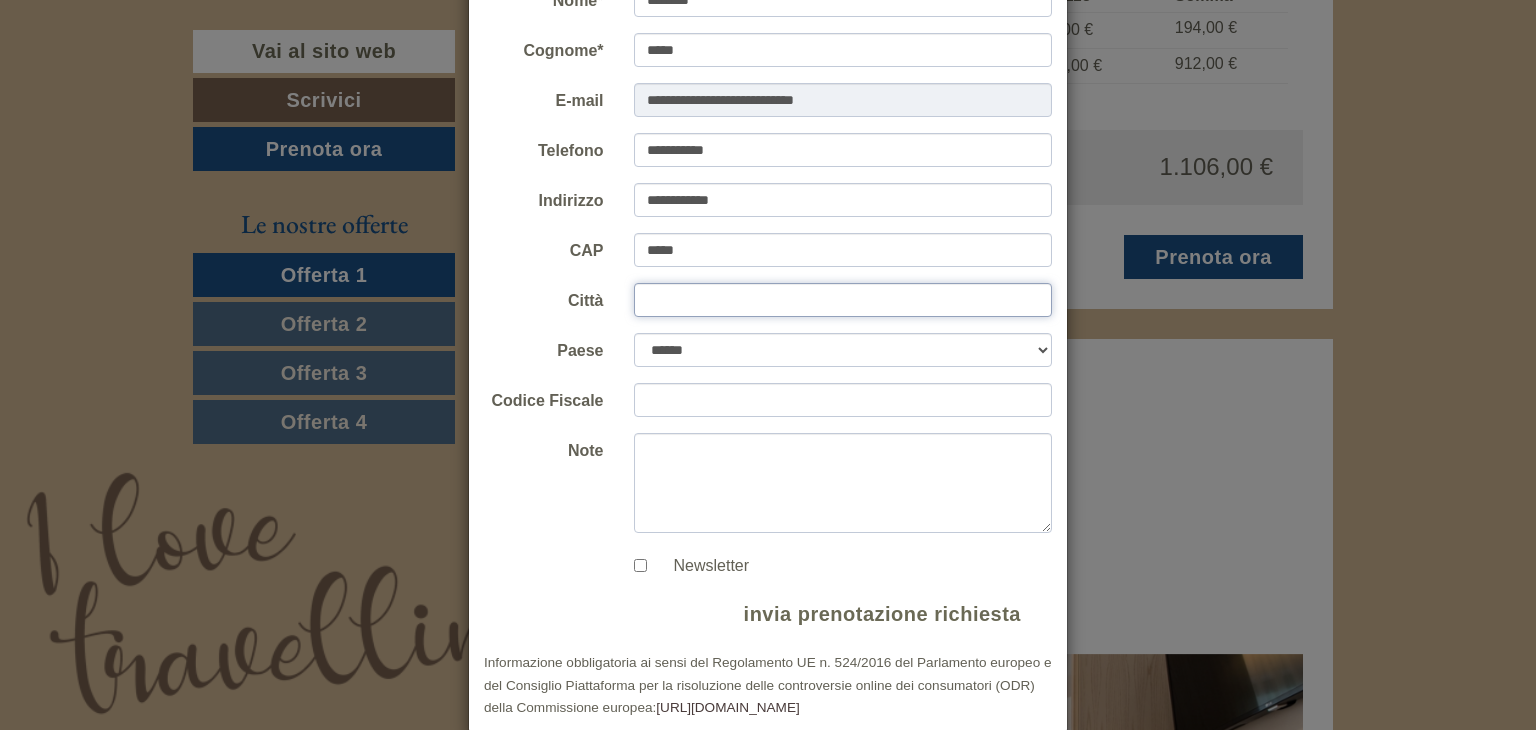drag, startPoint x: 641, startPoint y: 306, endPoint x: 681, endPoint y: 304, distance: 40.04997 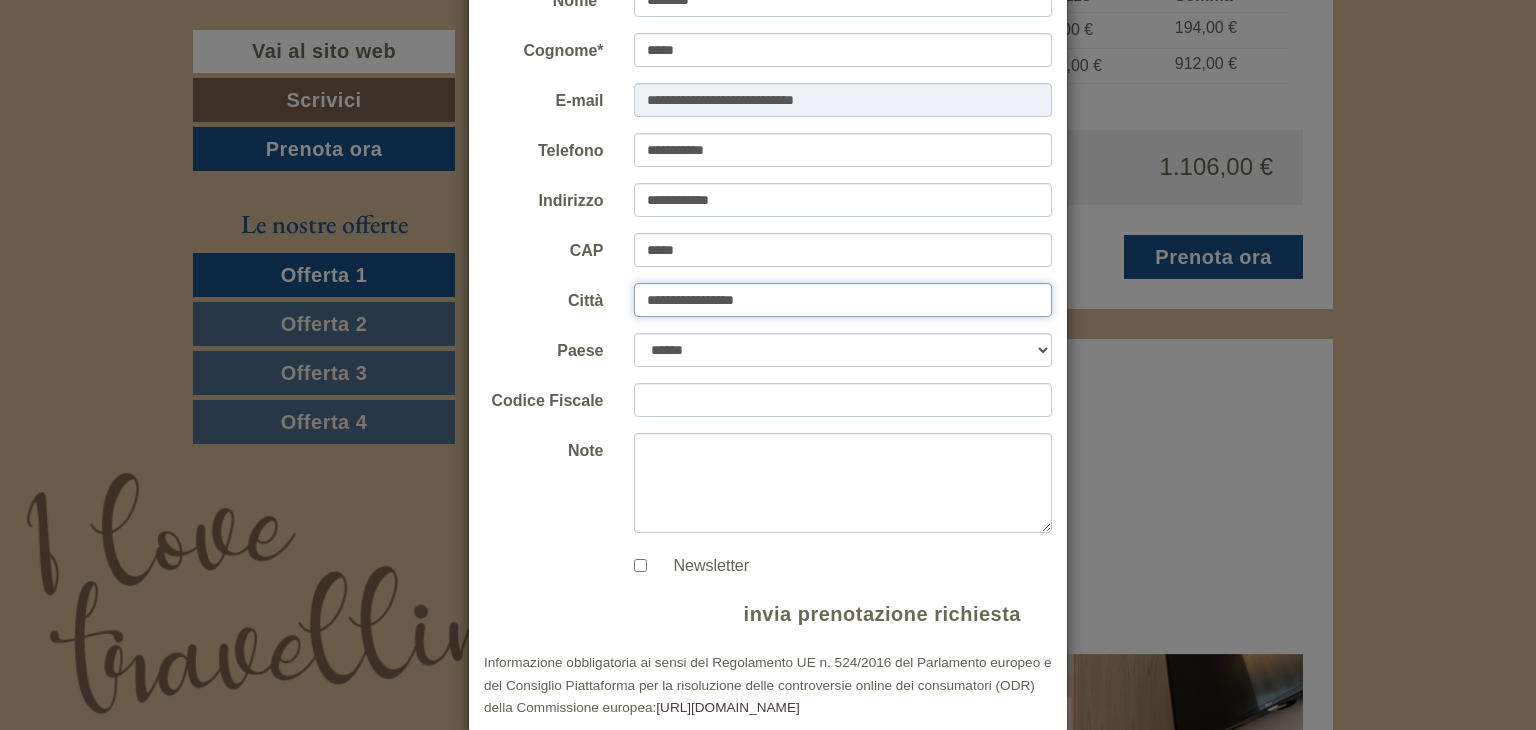 type on "**********" 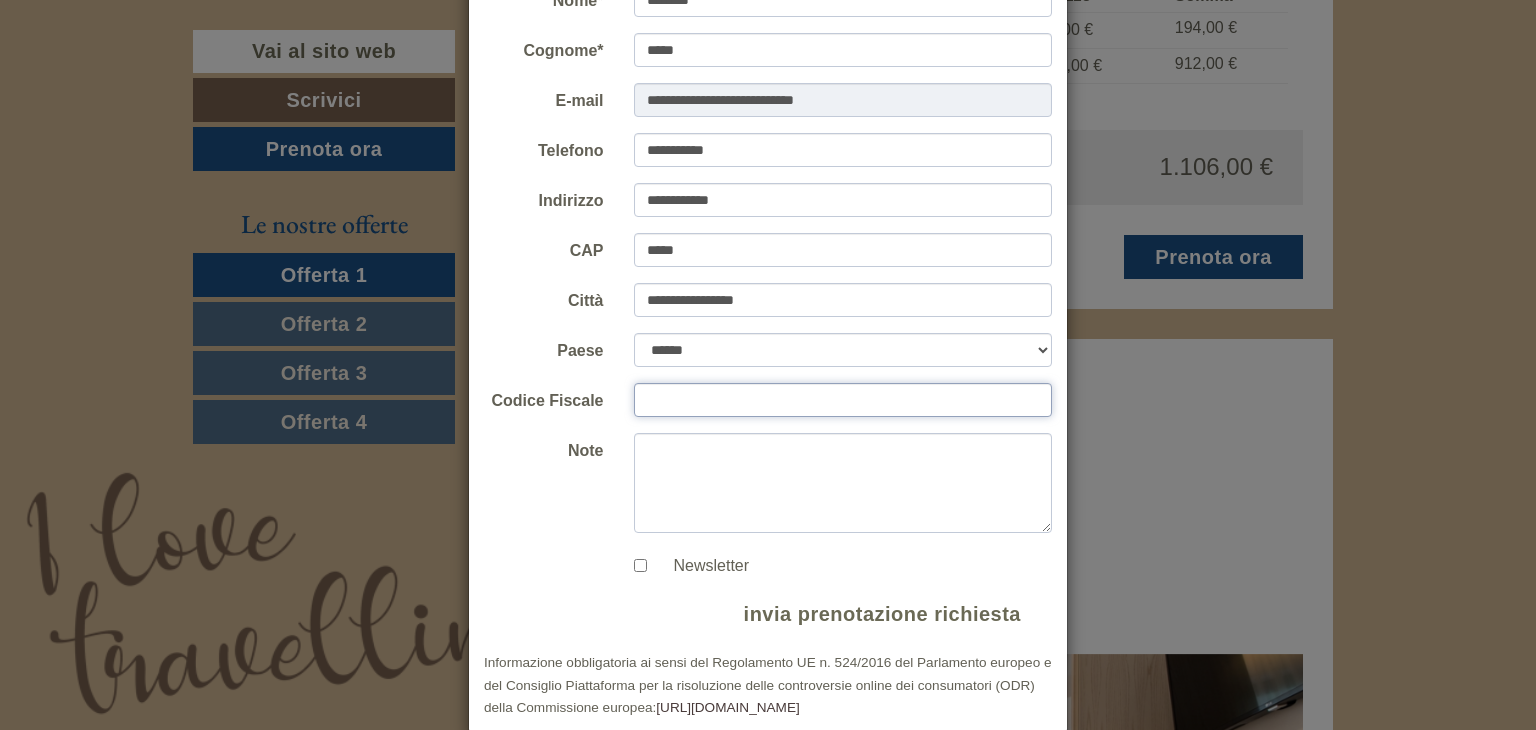 click on "Codice Fiscale" at bounding box center [843, 400] 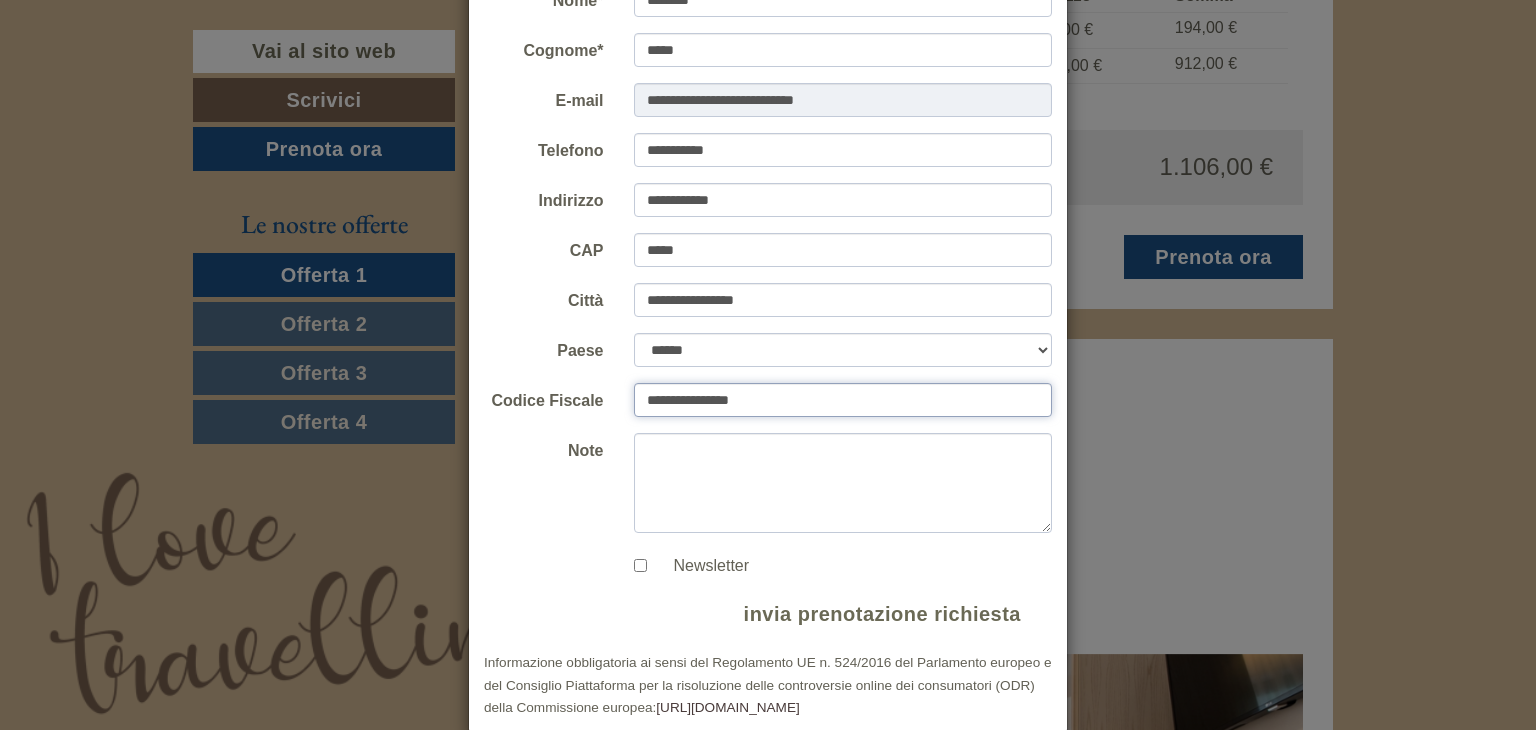 type on "**********" 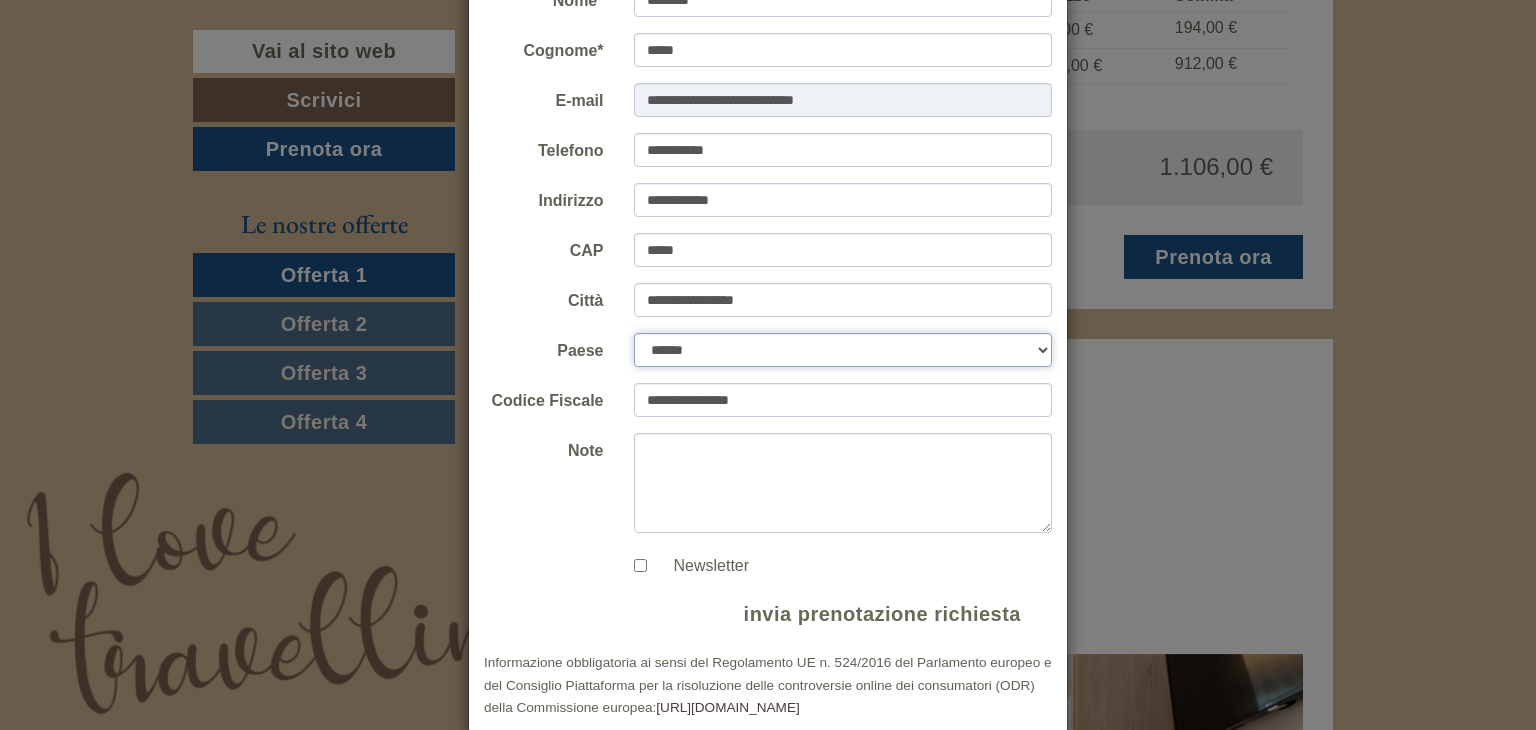 click on "**********" at bounding box center (843, 350) 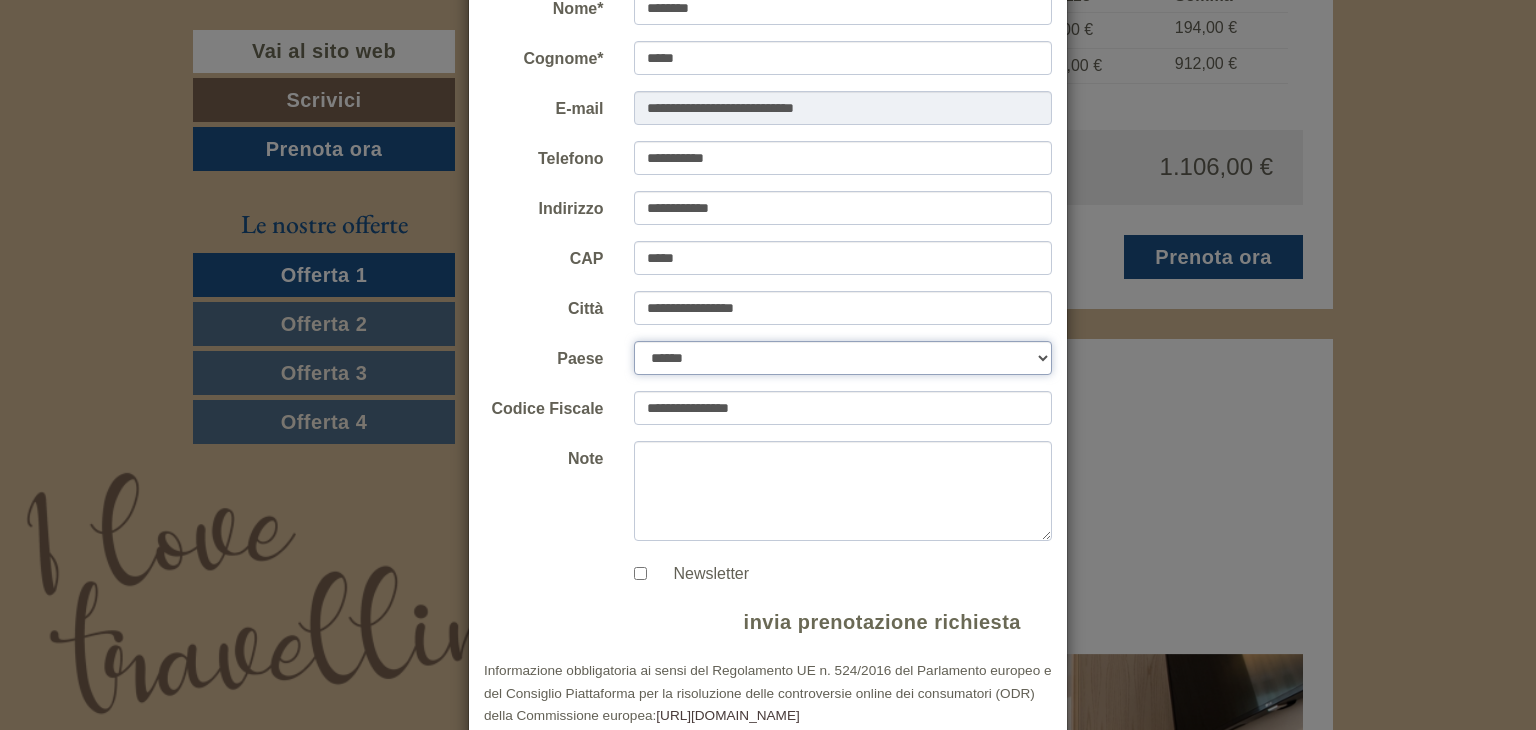 scroll, scrollTop: 200, scrollLeft: 0, axis: vertical 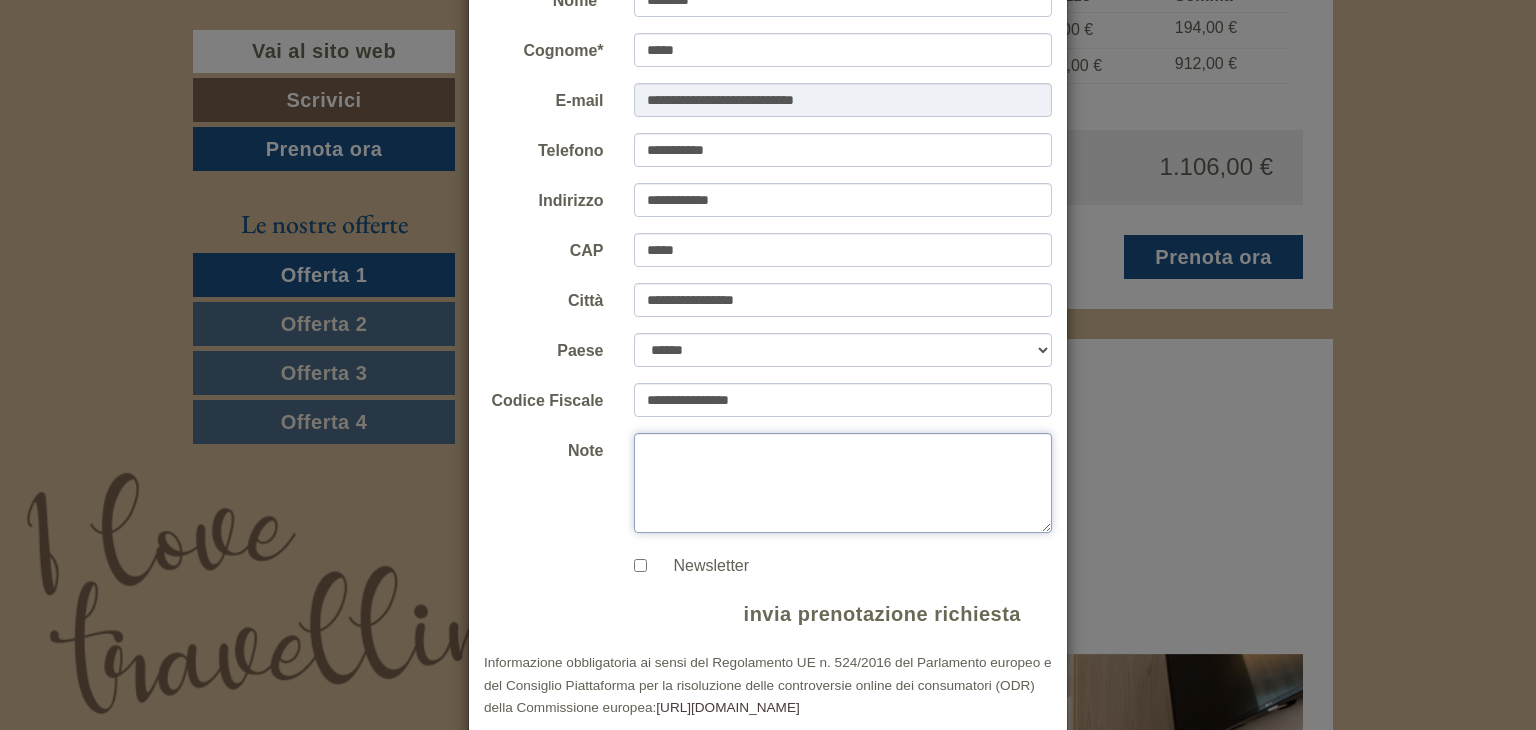 click on "Note" at bounding box center (843, 483) 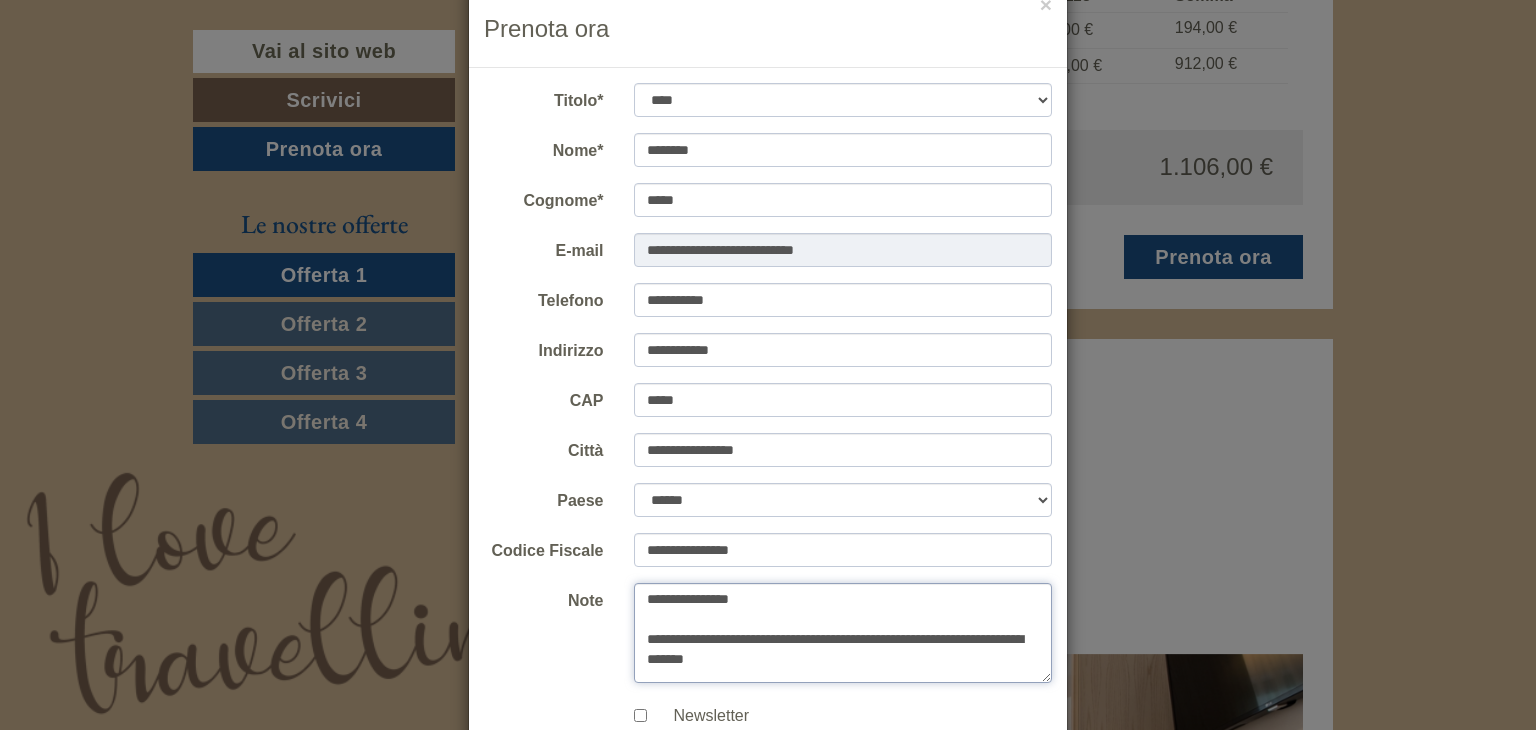 scroll, scrollTop: 0, scrollLeft: 0, axis: both 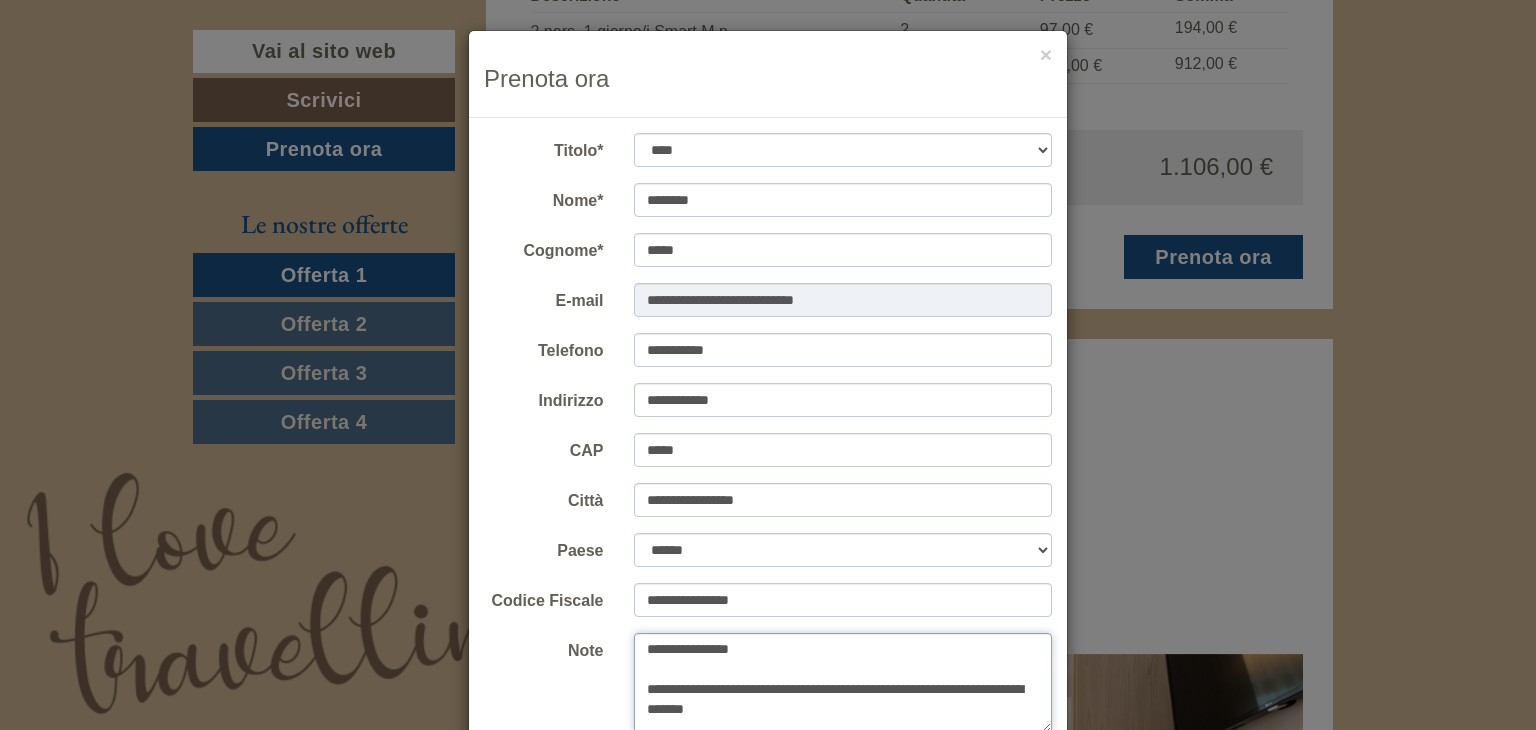 click on "**********" at bounding box center (843, 683) 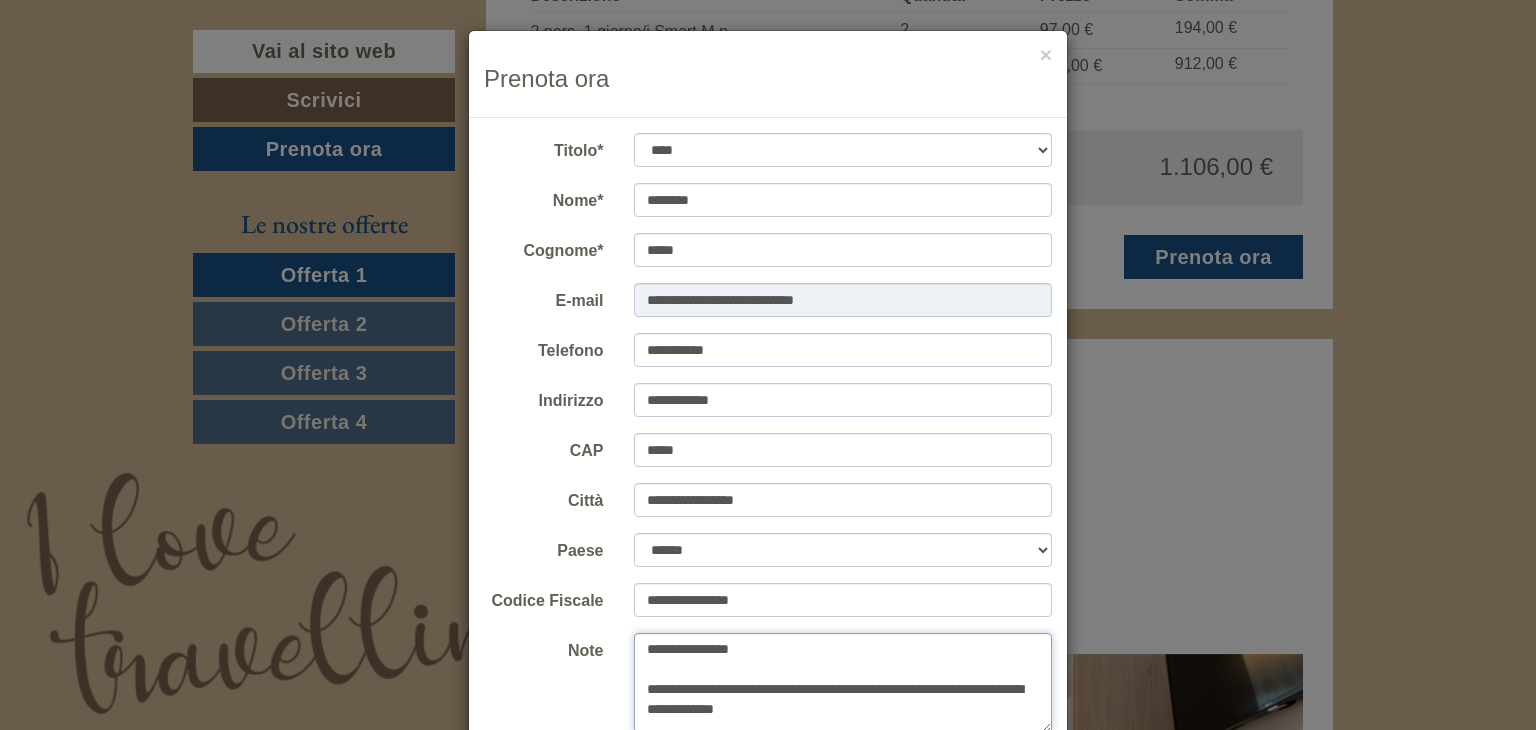 click on "**********" at bounding box center [843, 683] 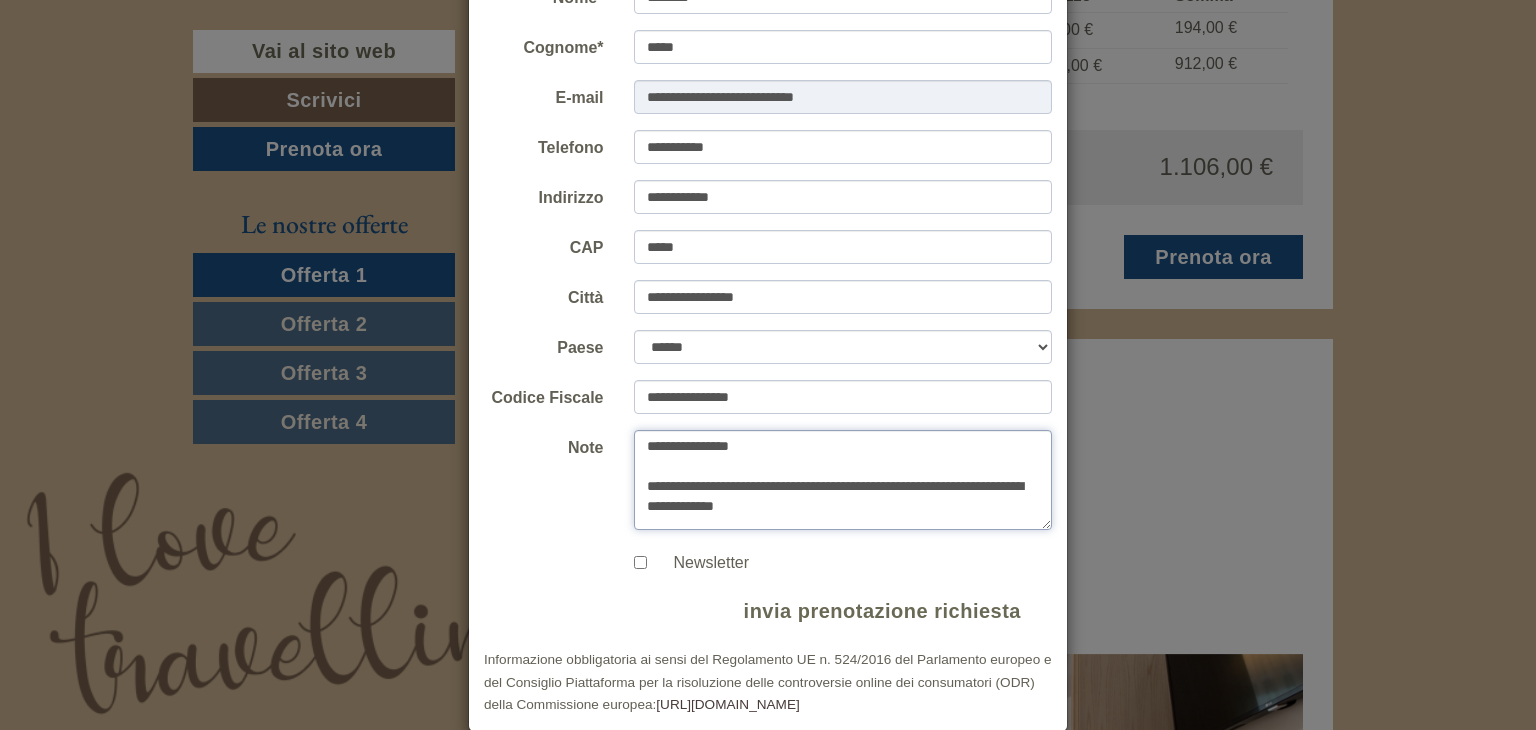 scroll, scrollTop: 234, scrollLeft: 0, axis: vertical 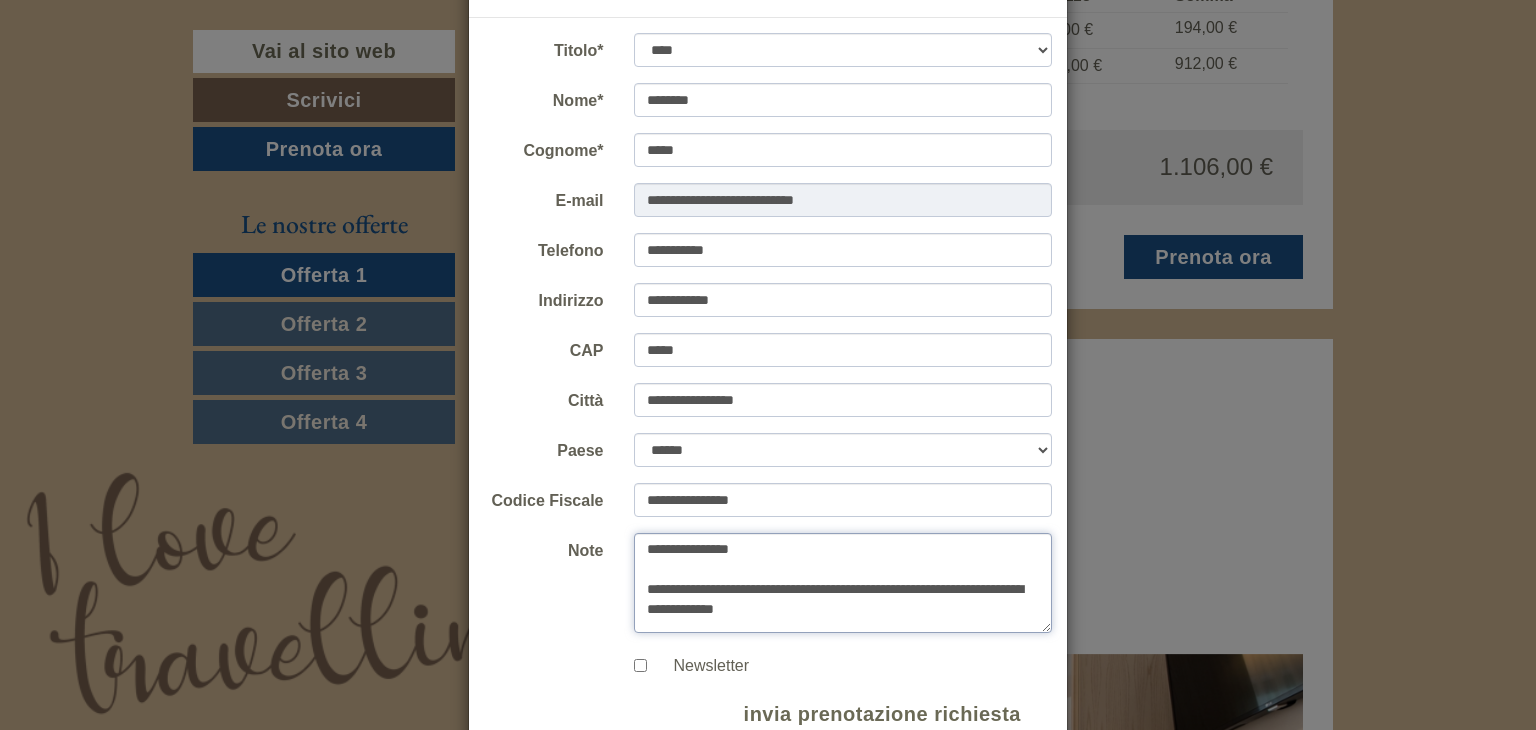 click on "**********" at bounding box center [843, 583] 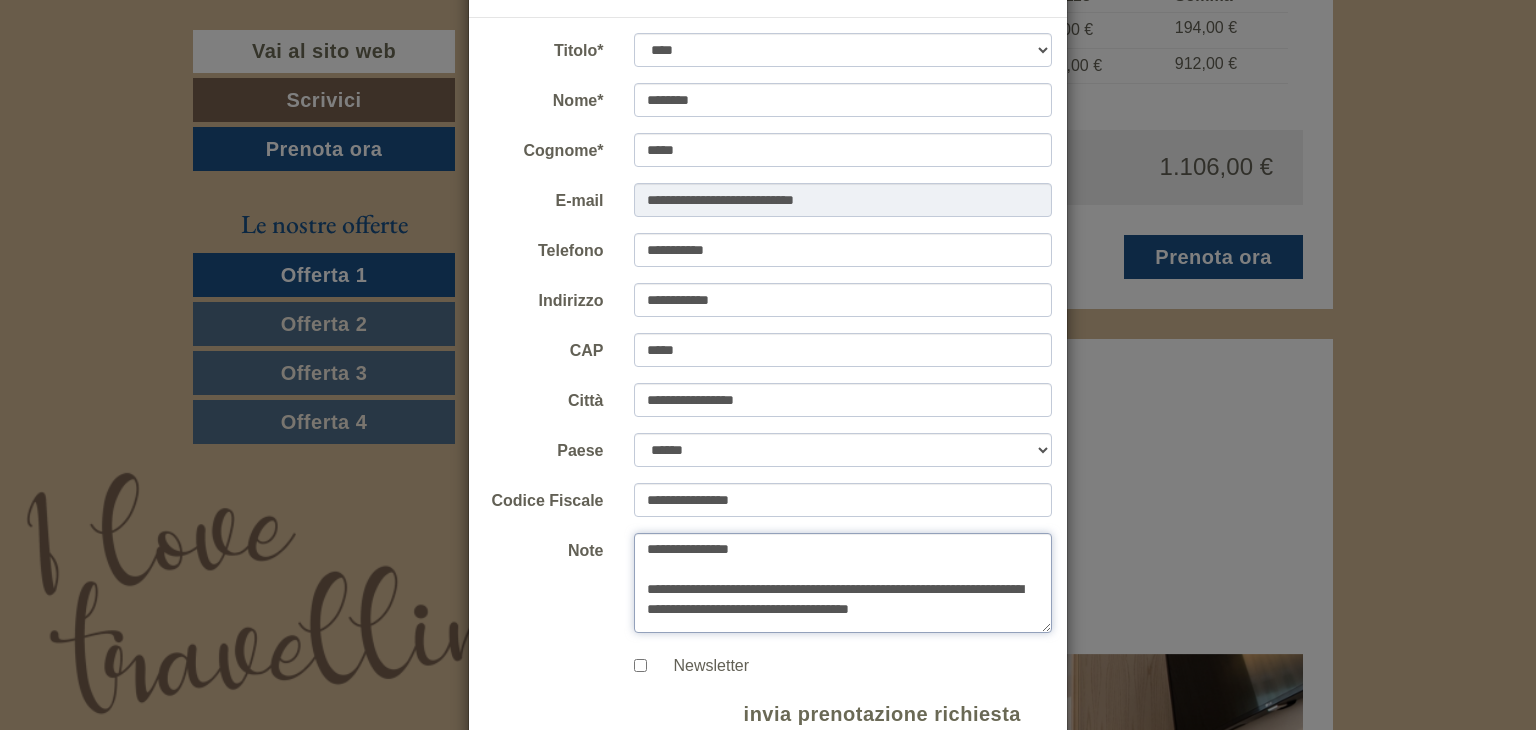 scroll, scrollTop: 93, scrollLeft: 0, axis: vertical 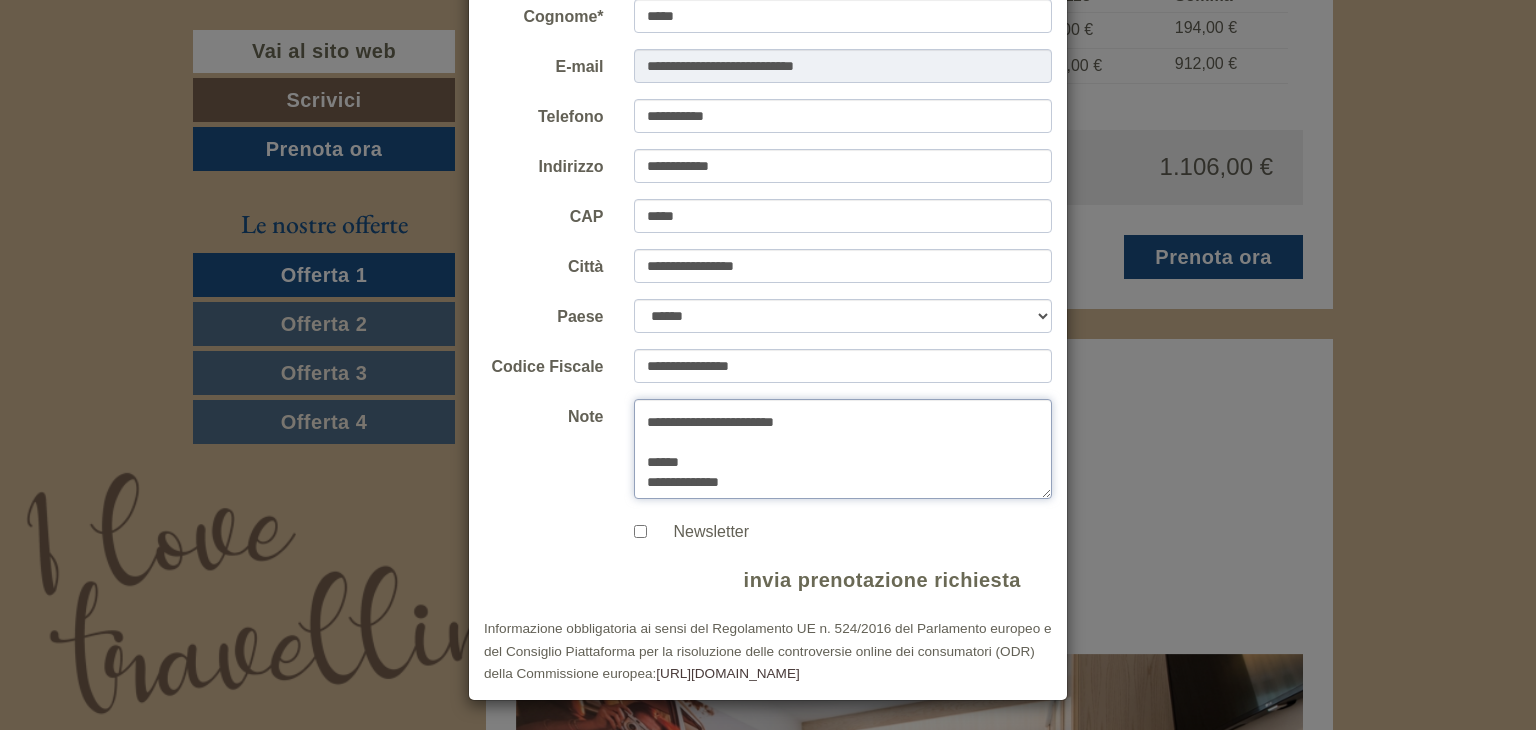 type on "**********" 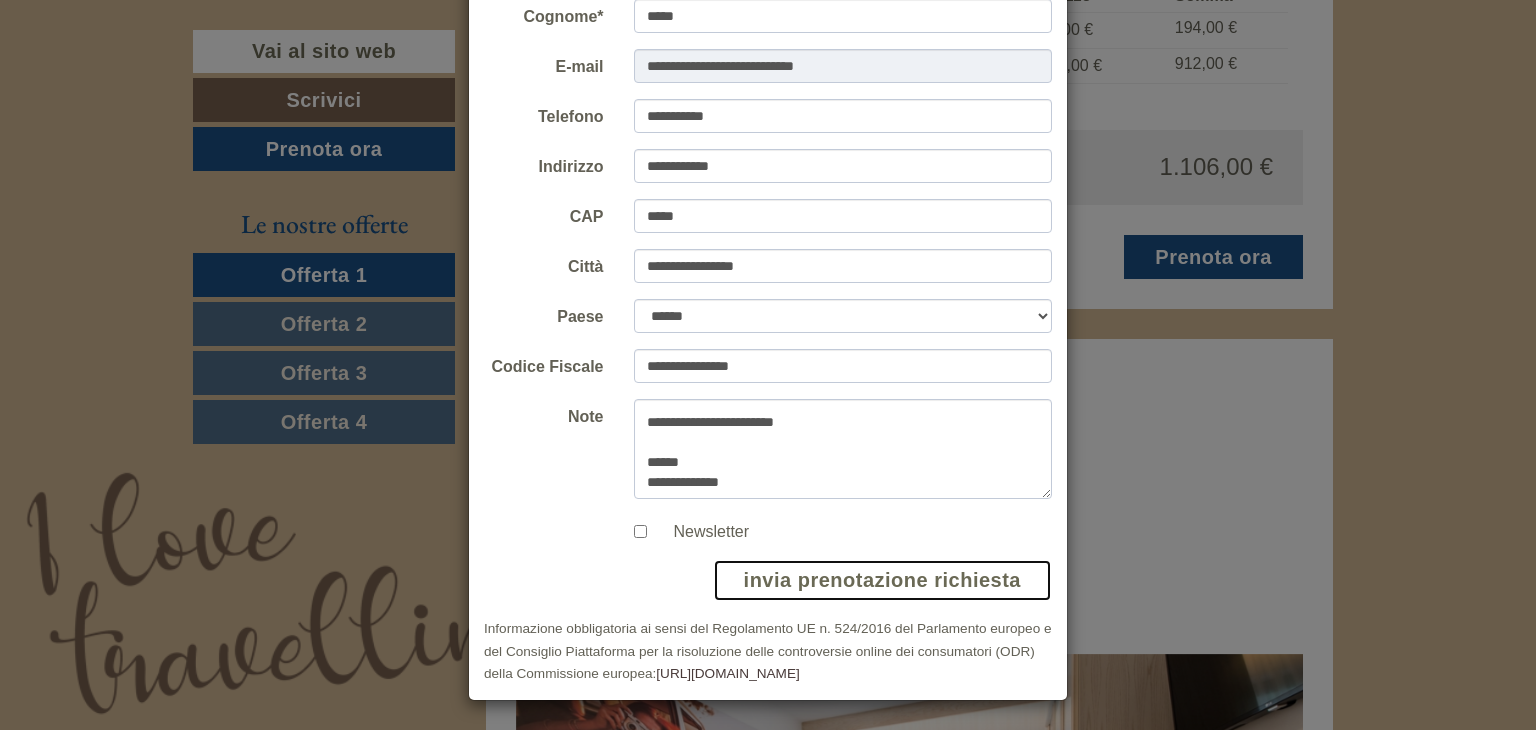 click on "invia prenotazione richiesta" at bounding box center [882, 580] 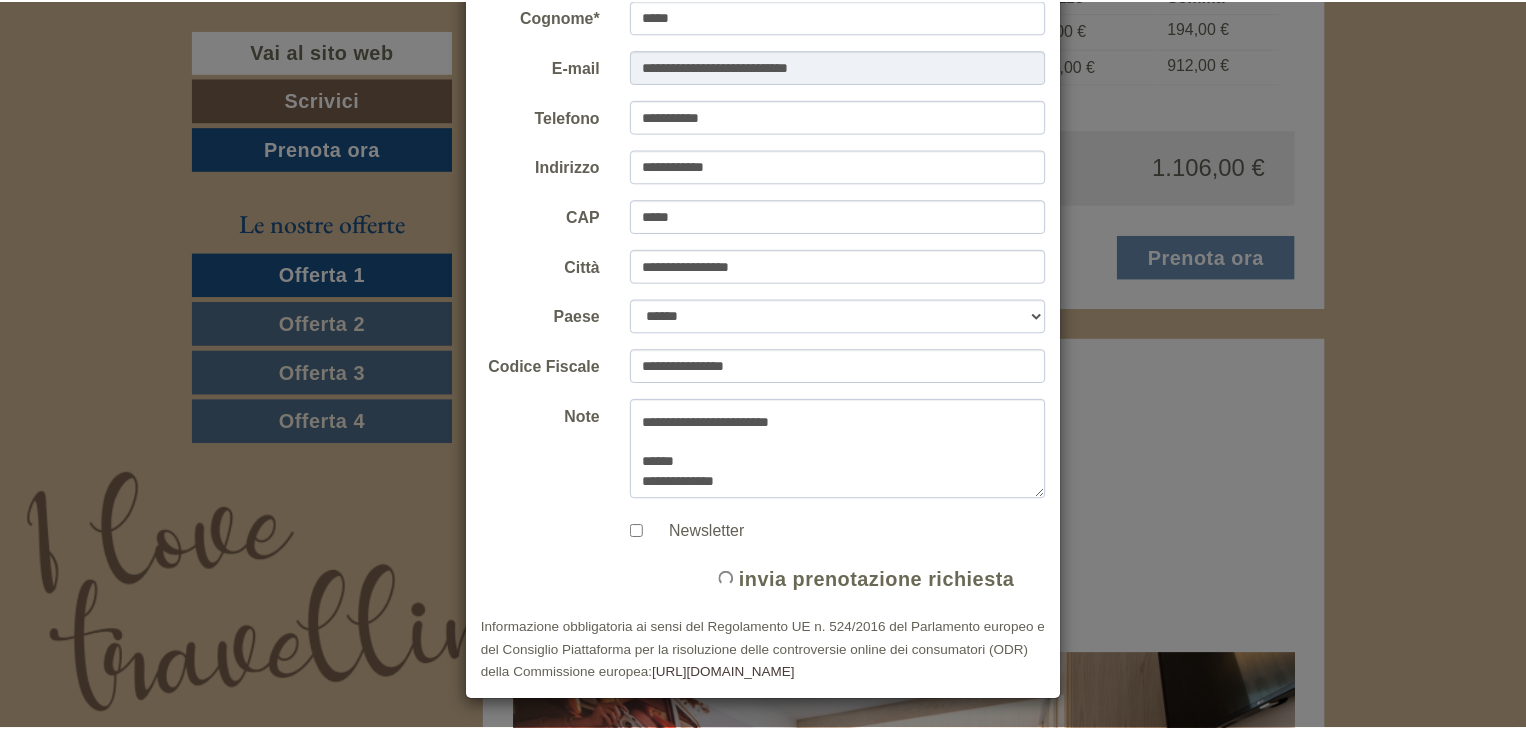 scroll, scrollTop: 0, scrollLeft: 0, axis: both 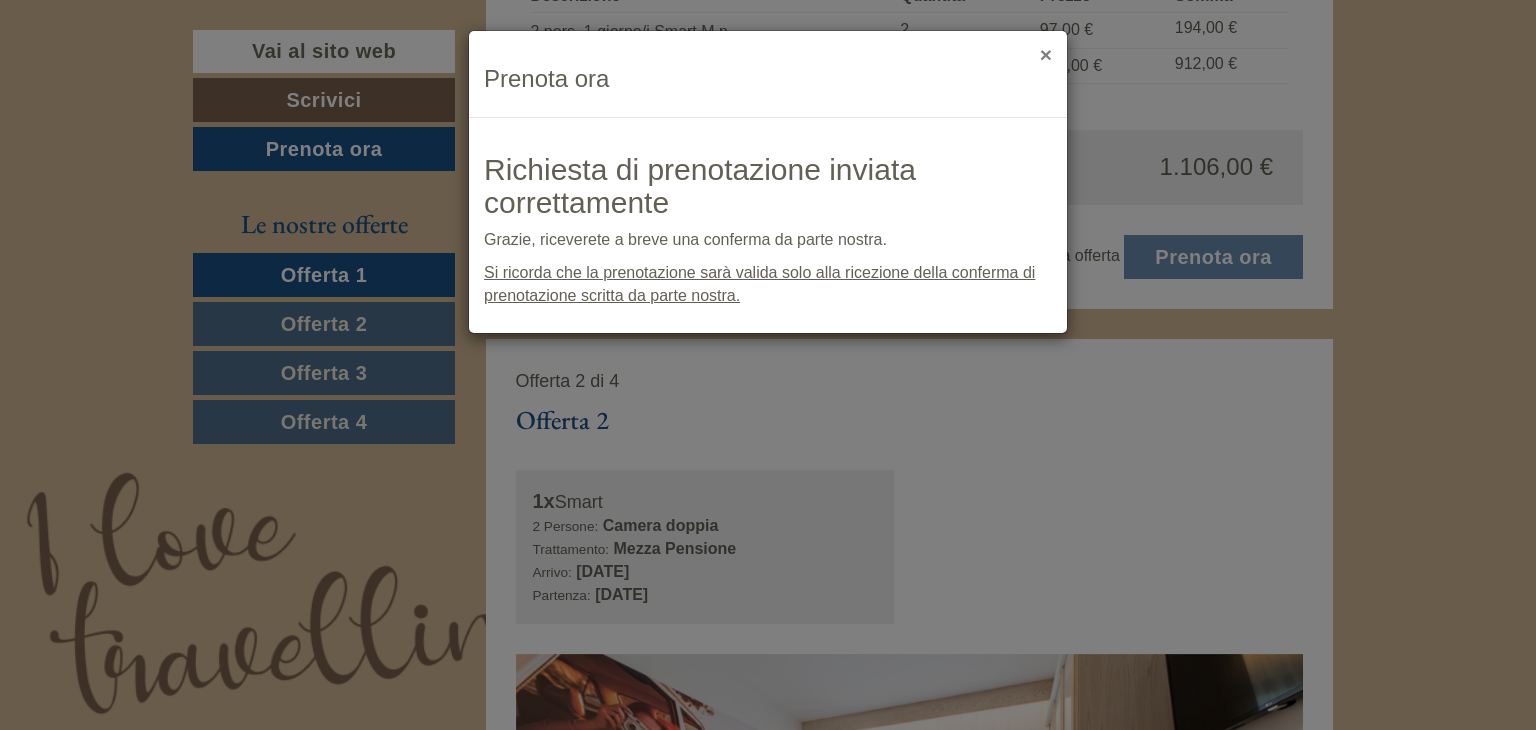 click on "×" at bounding box center [1046, 54] 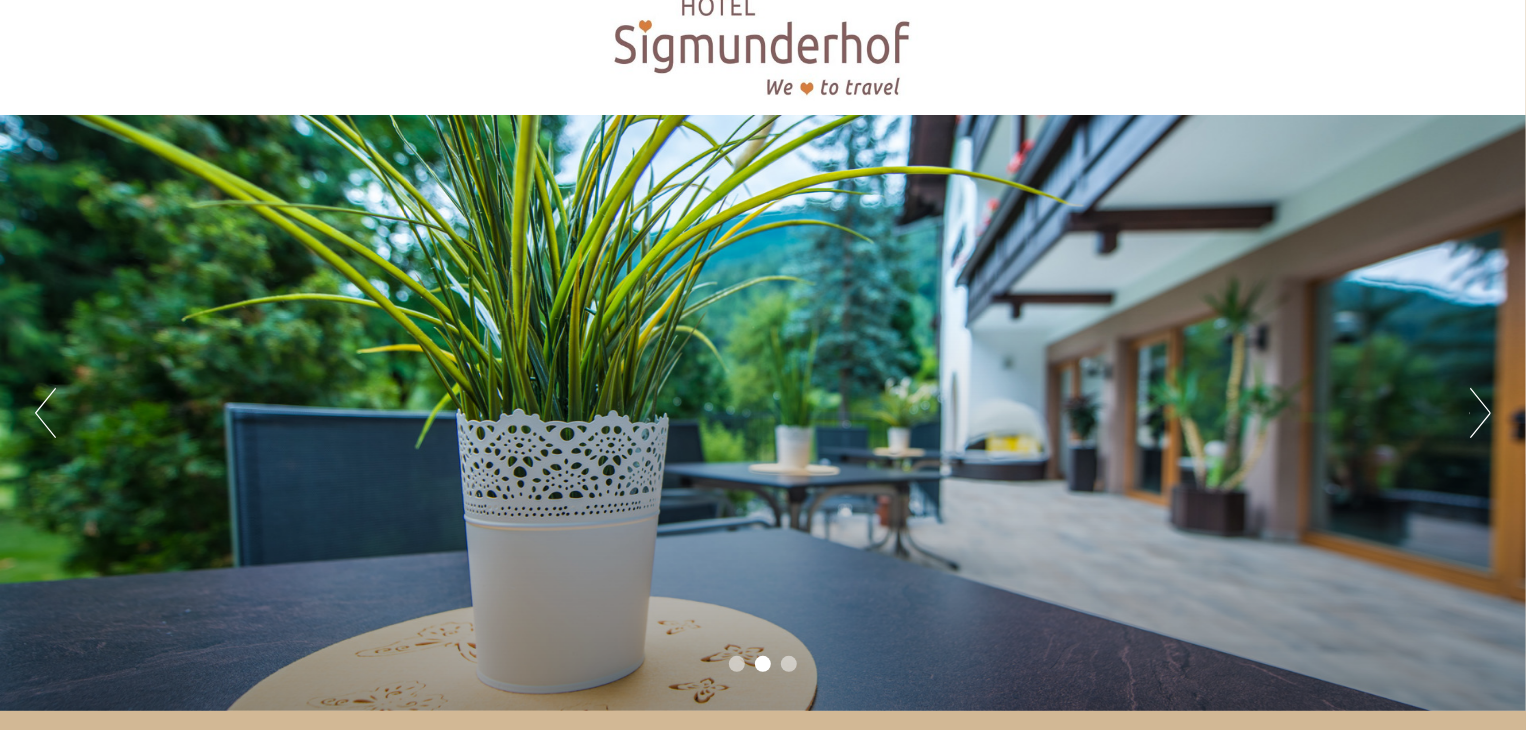 scroll, scrollTop: 0, scrollLeft: 0, axis: both 